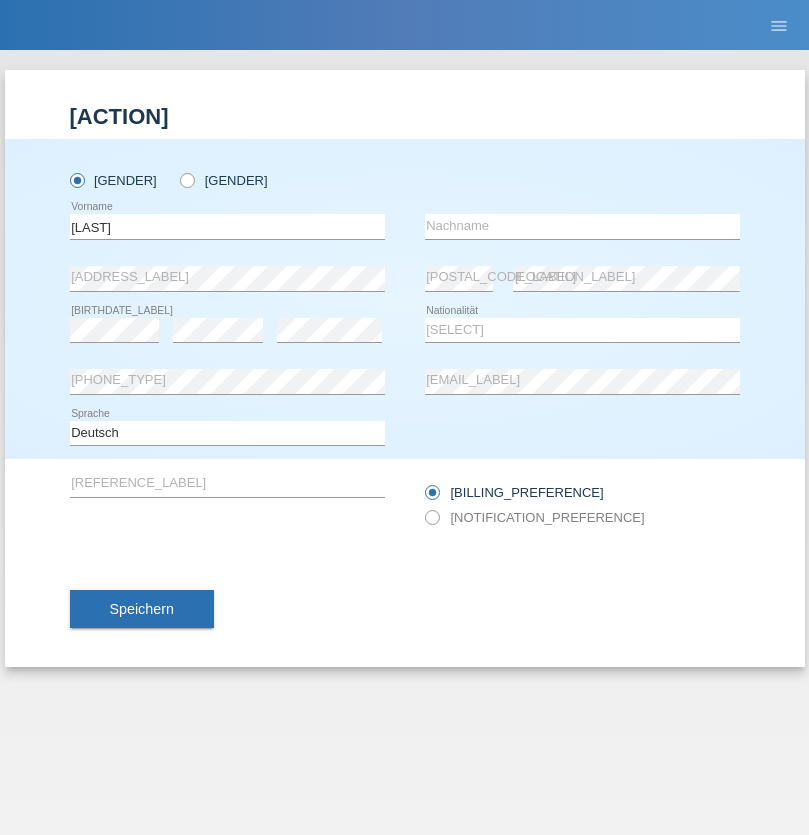 scroll, scrollTop: 0, scrollLeft: 0, axis: both 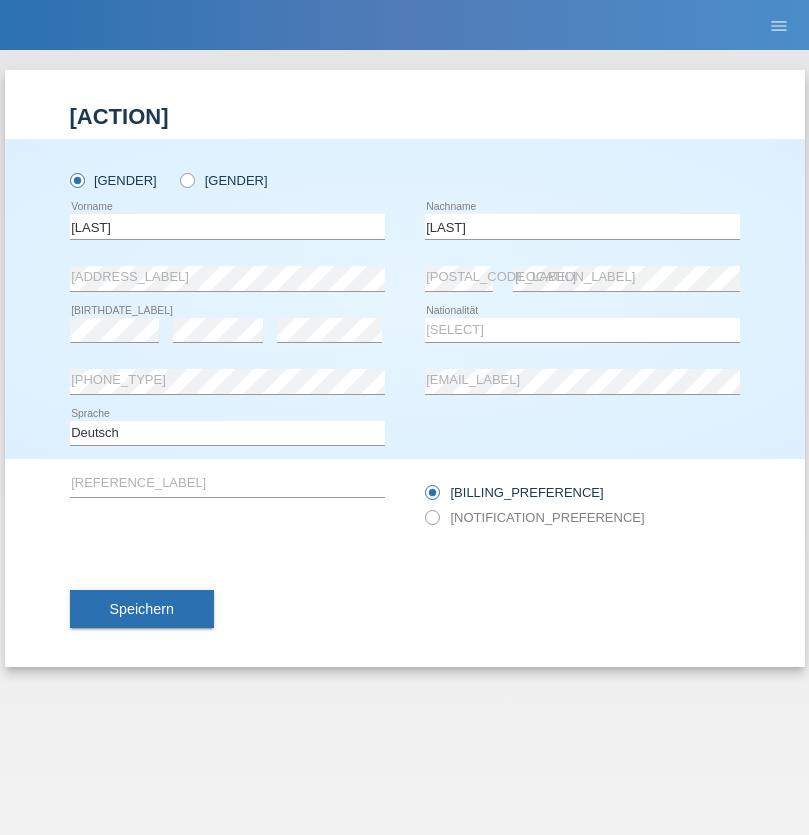 type on "Muja" 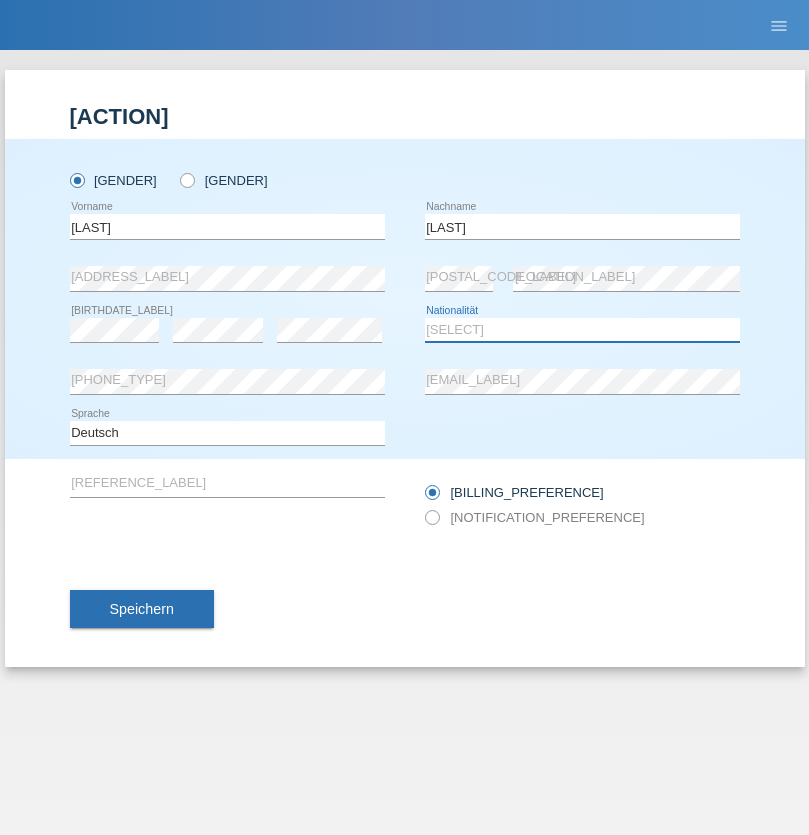 select on "XK" 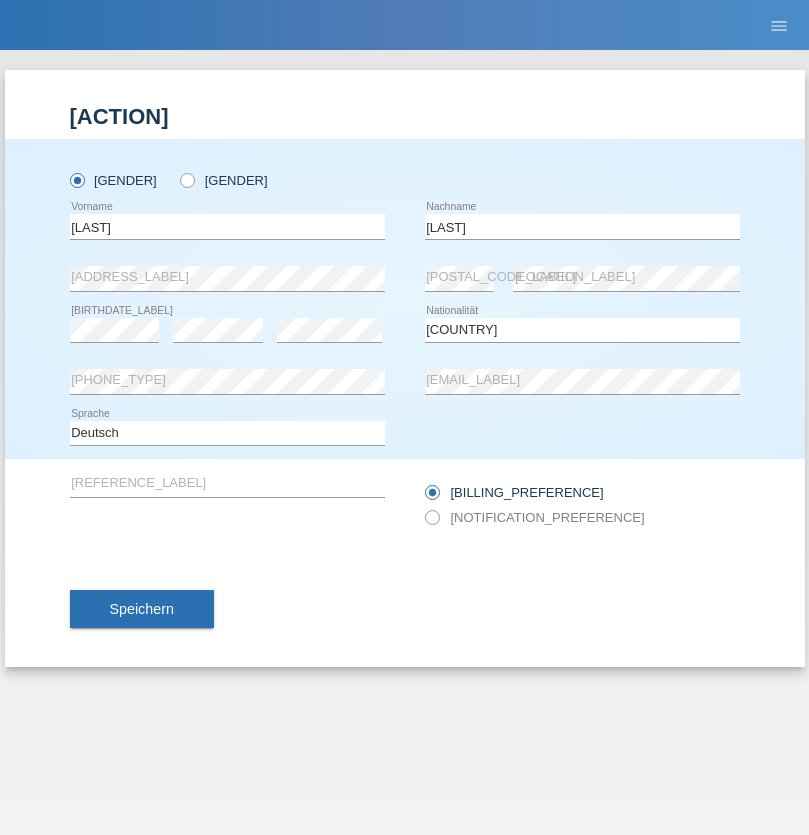 select on "C" 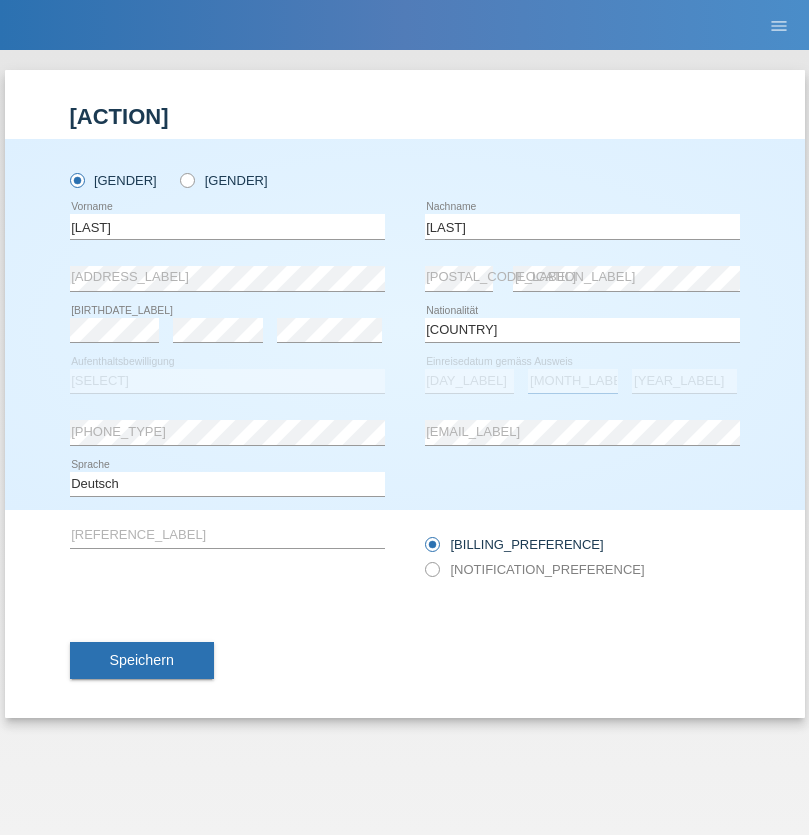 select on "07" 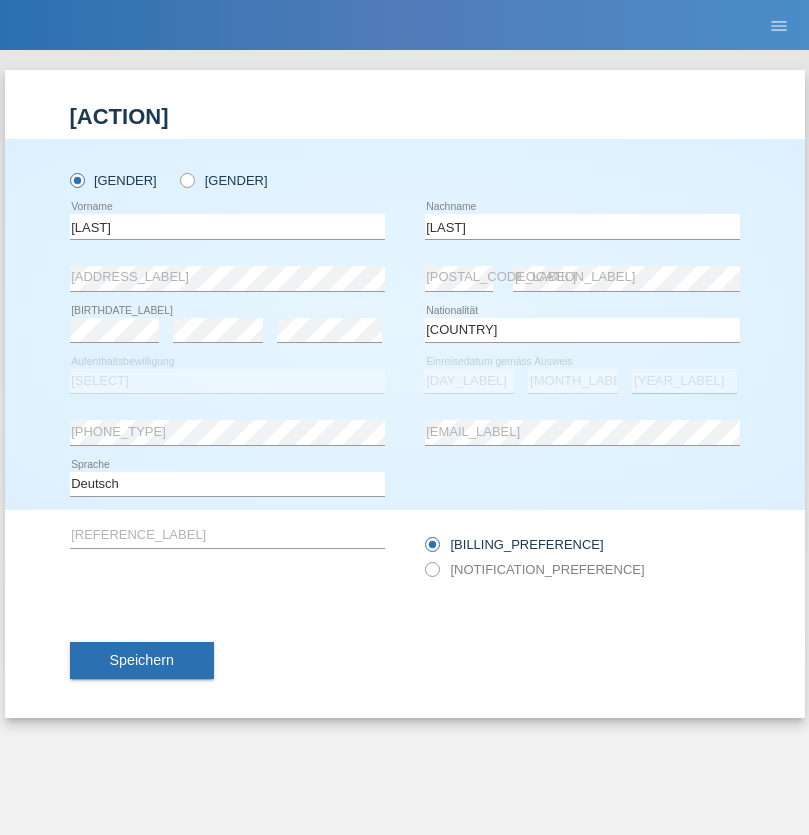 select on "2021" 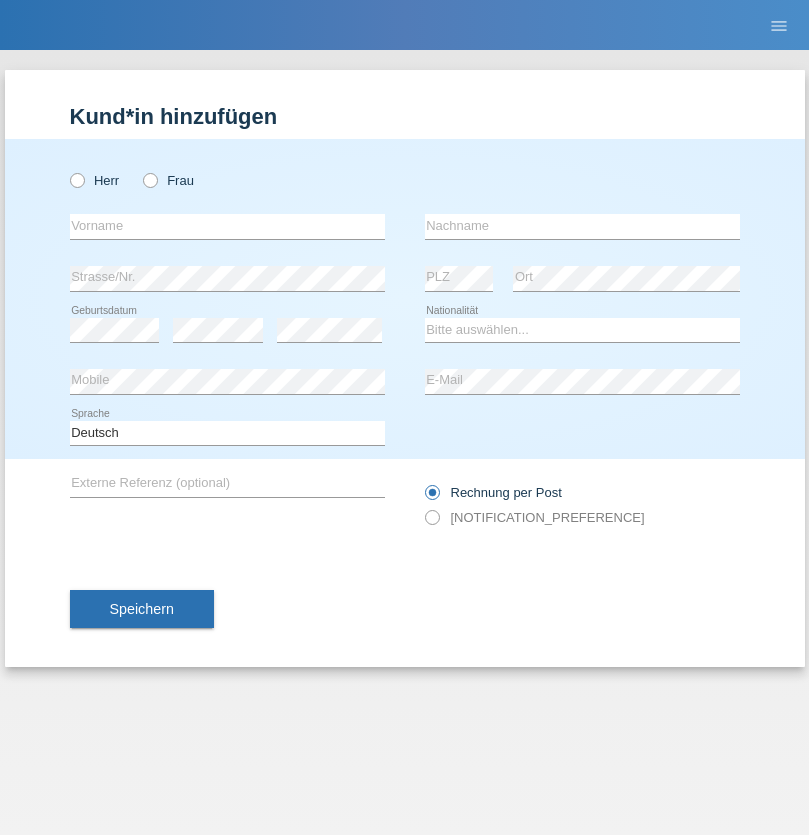 scroll, scrollTop: 0, scrollLeft: 0, axis: both 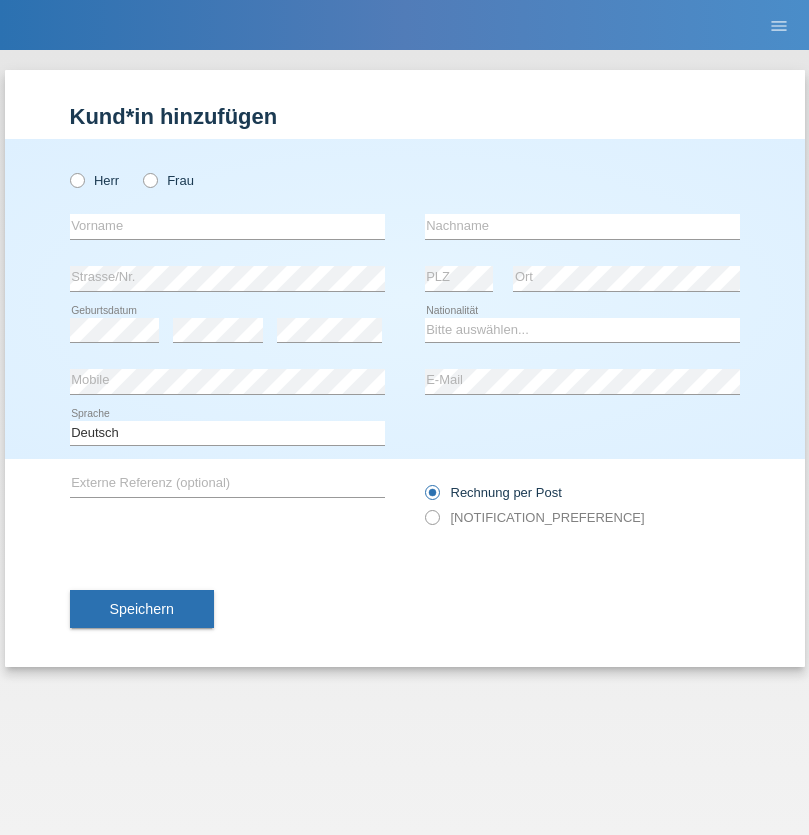 radio on "true" 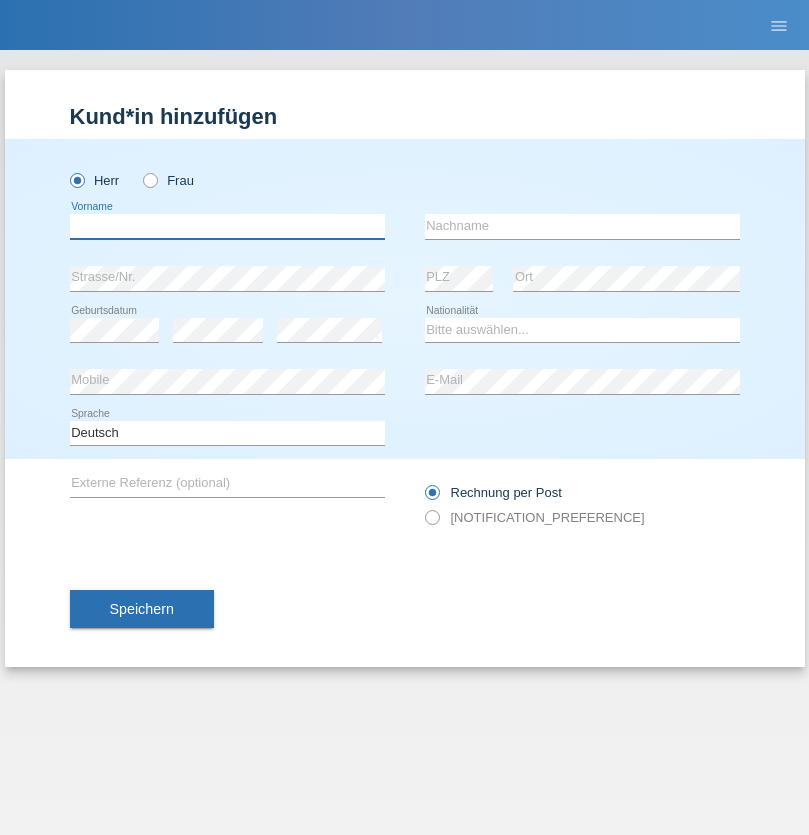 click at bounding box center [227, 226] 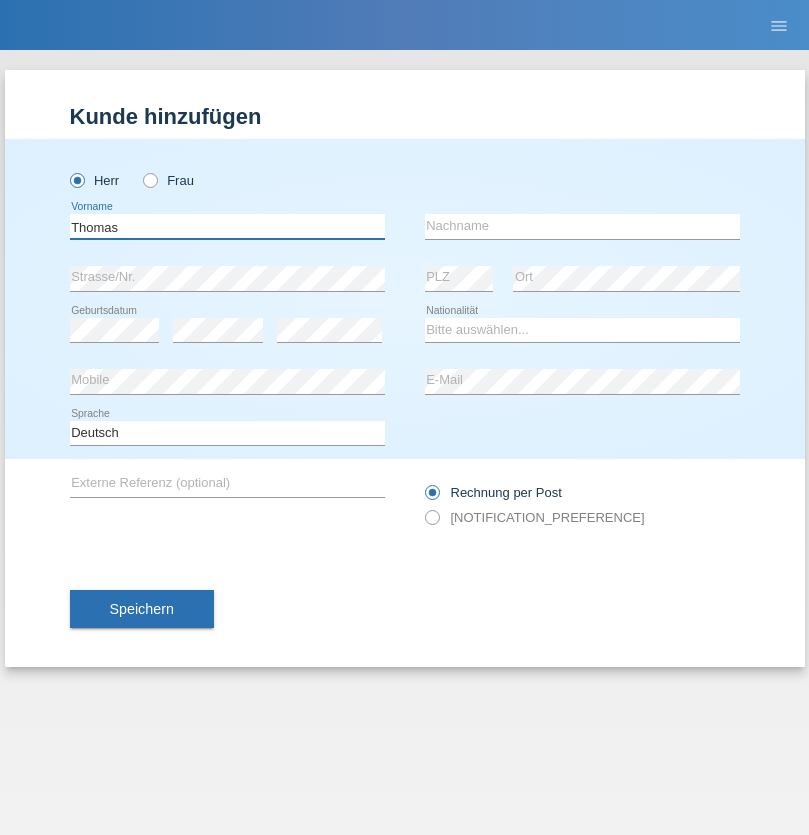 type on "Thomas" 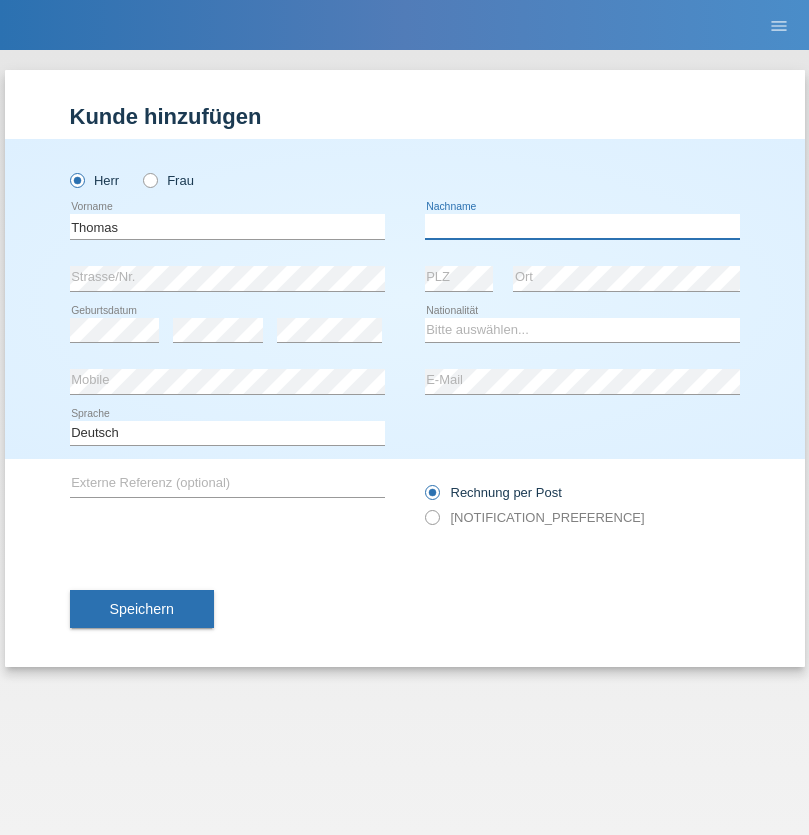 click at bounding box center (582, 226) 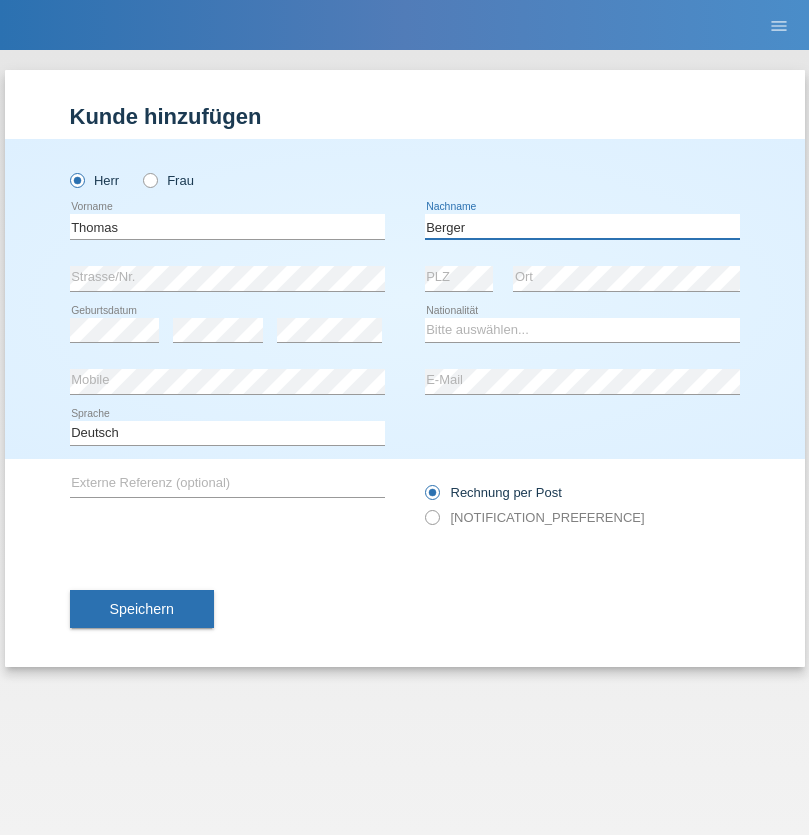 type on "Berger" 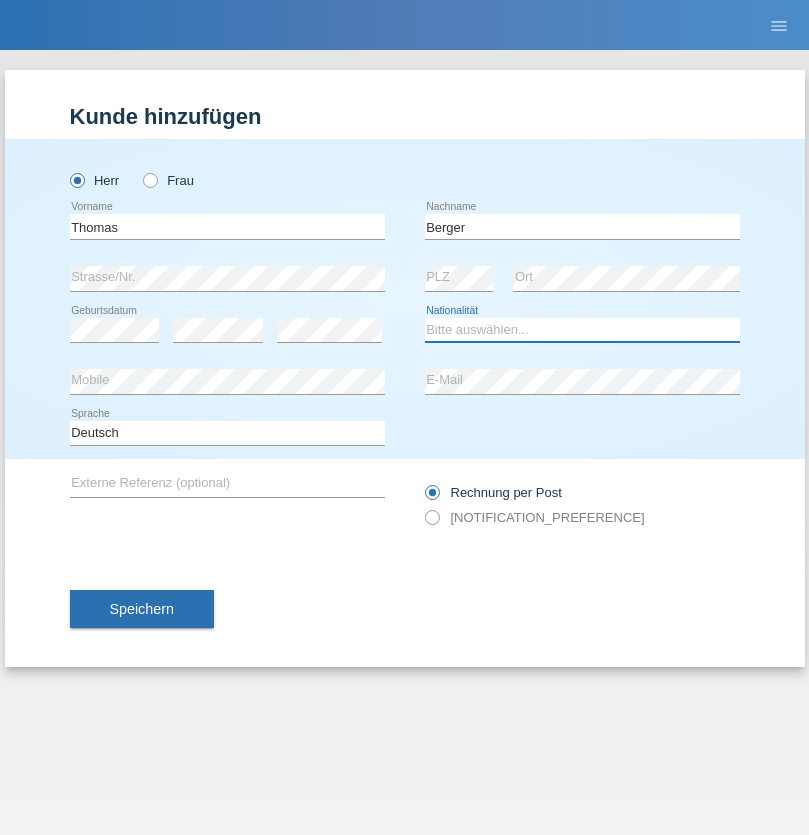 select on "CH" 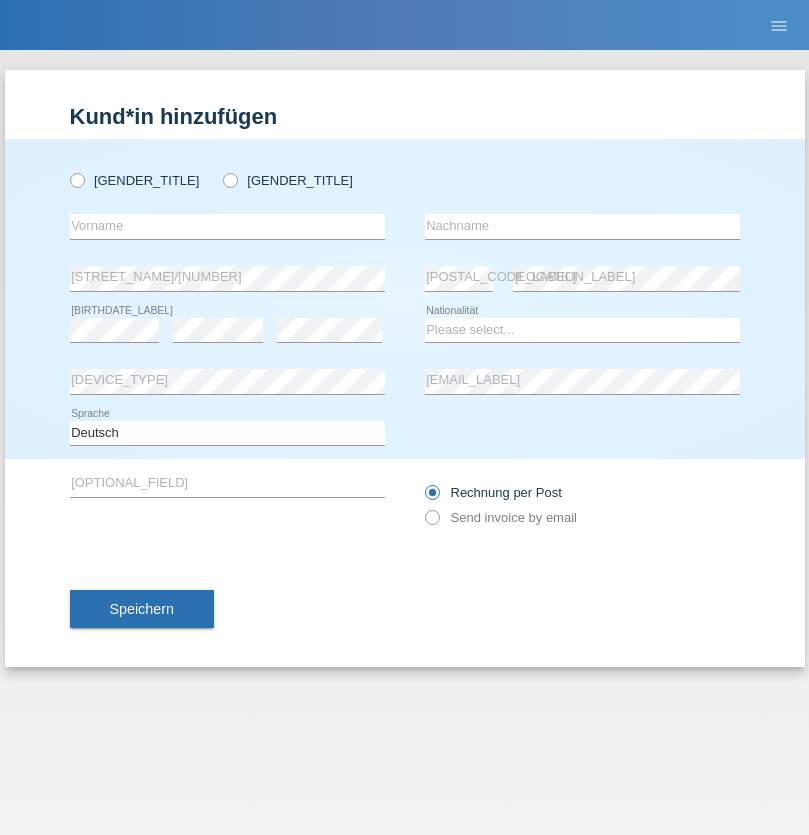 scroll, scrollTop: 0, scrollLeft: 0, axis: both 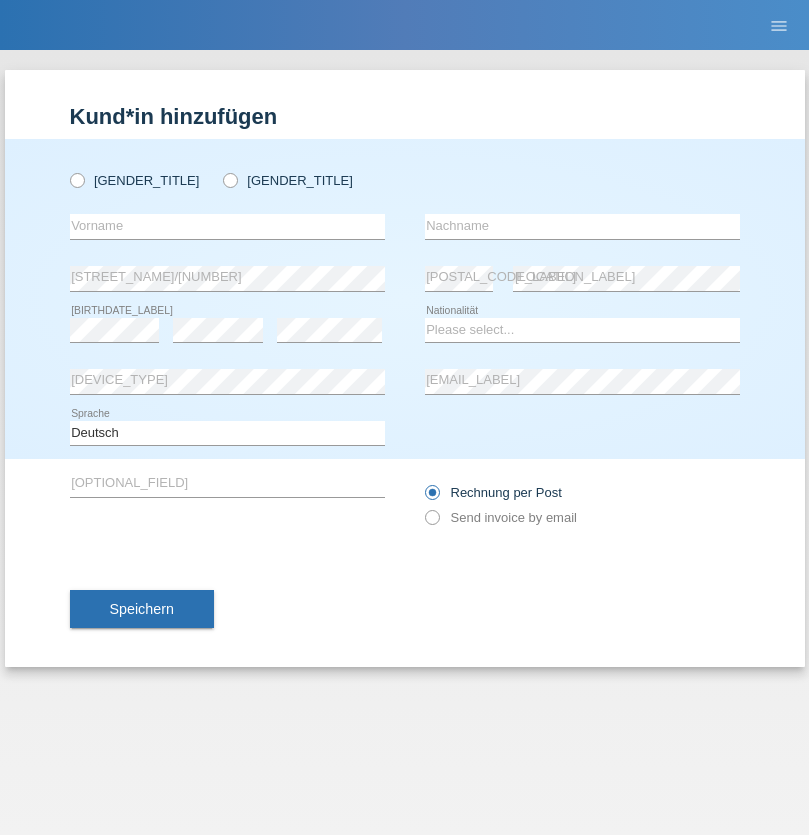 radio on "true" 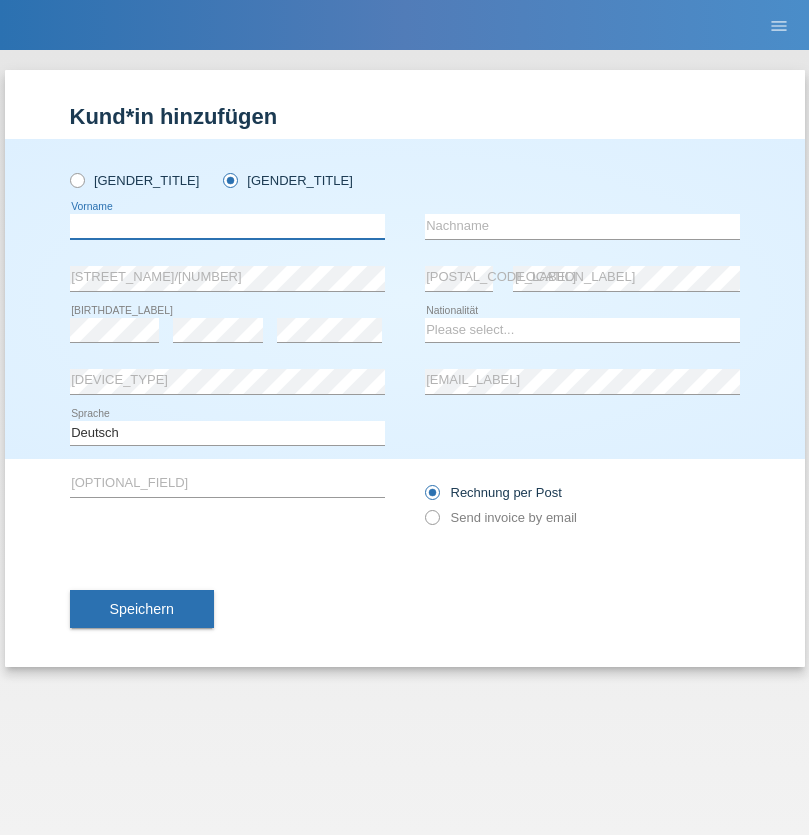 click at bounding box center [227, 226] 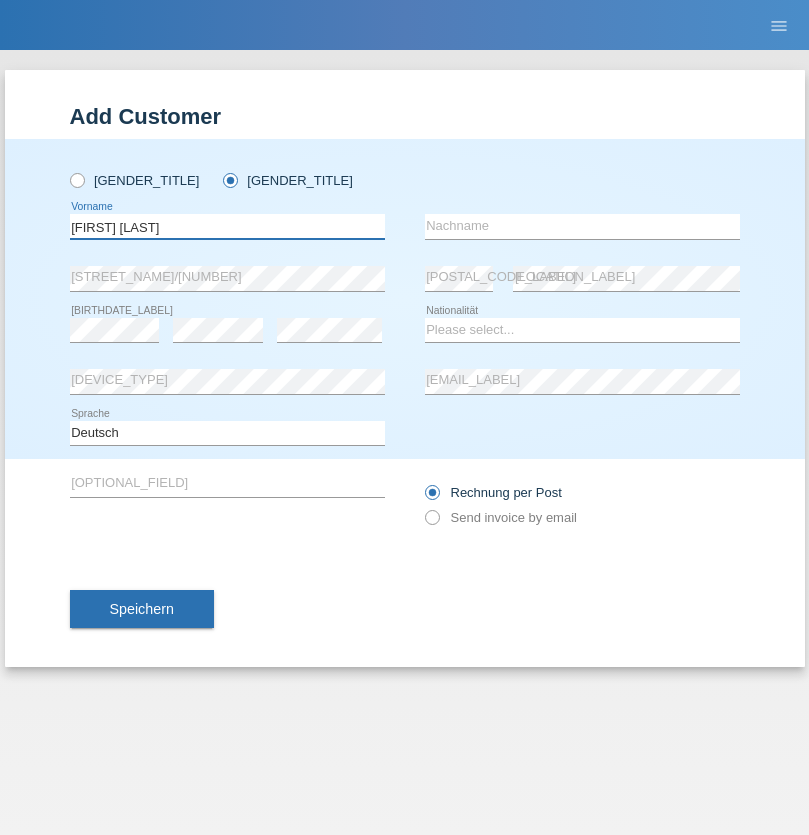 type on "[FIRST] [LAST]" 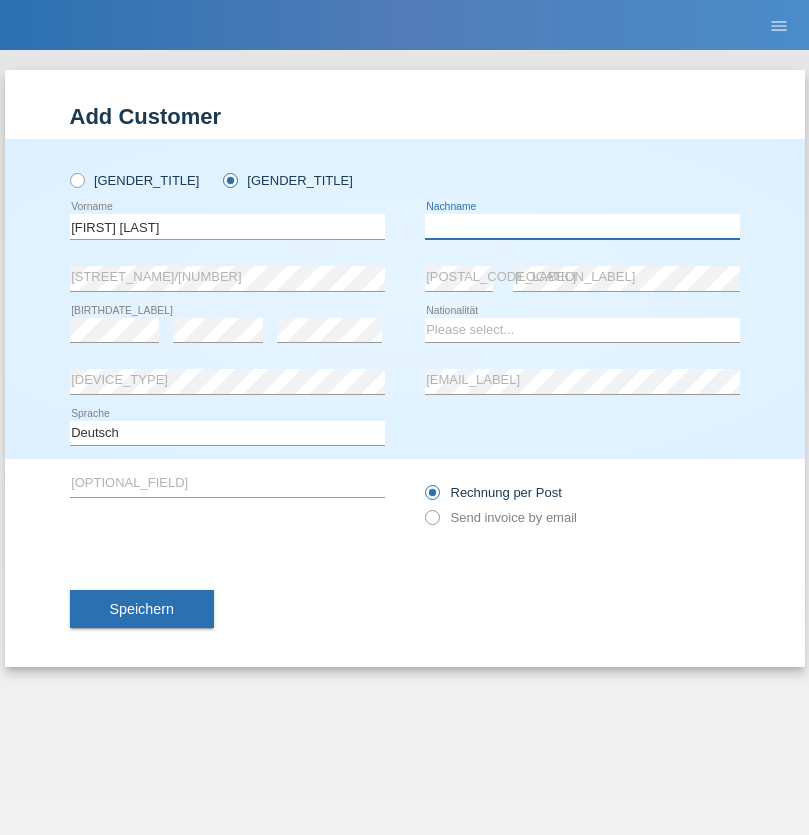 click at bounding box center [582, 226] 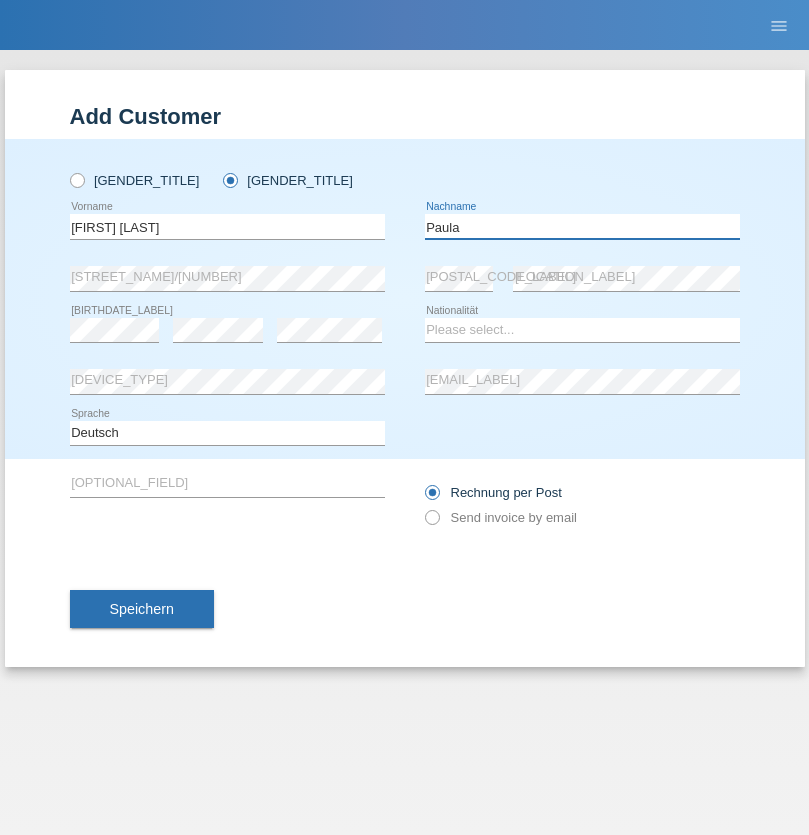 type on "Paula" 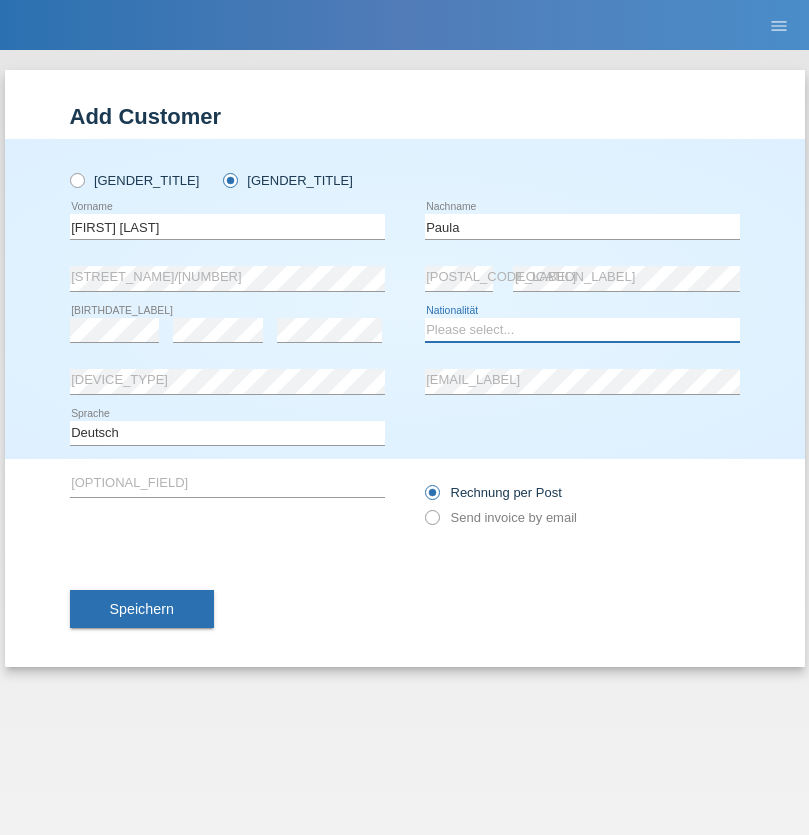 select on "PT" 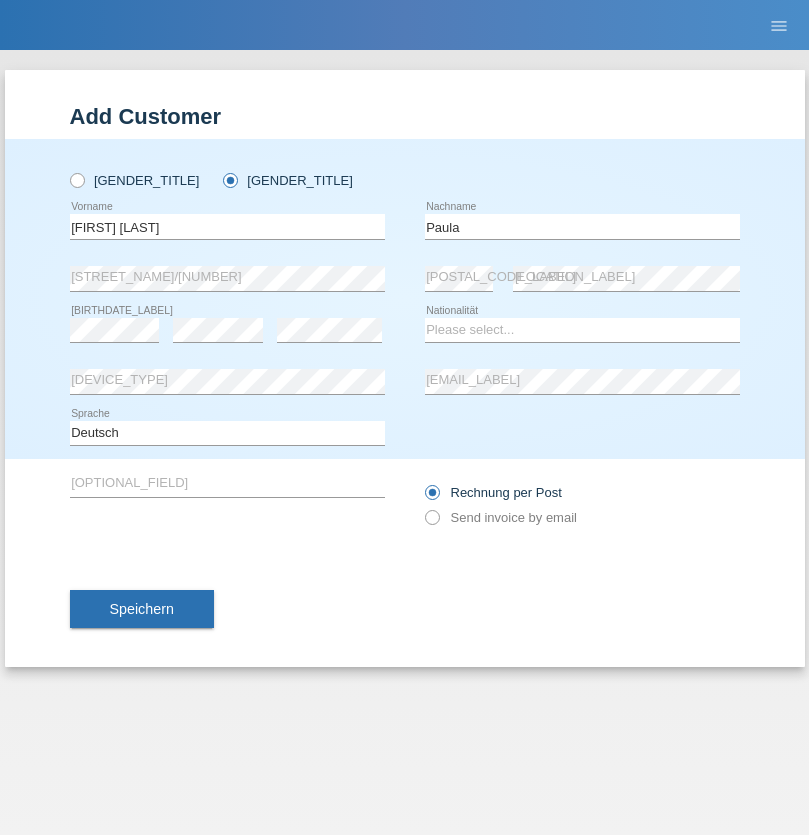 select on "C" 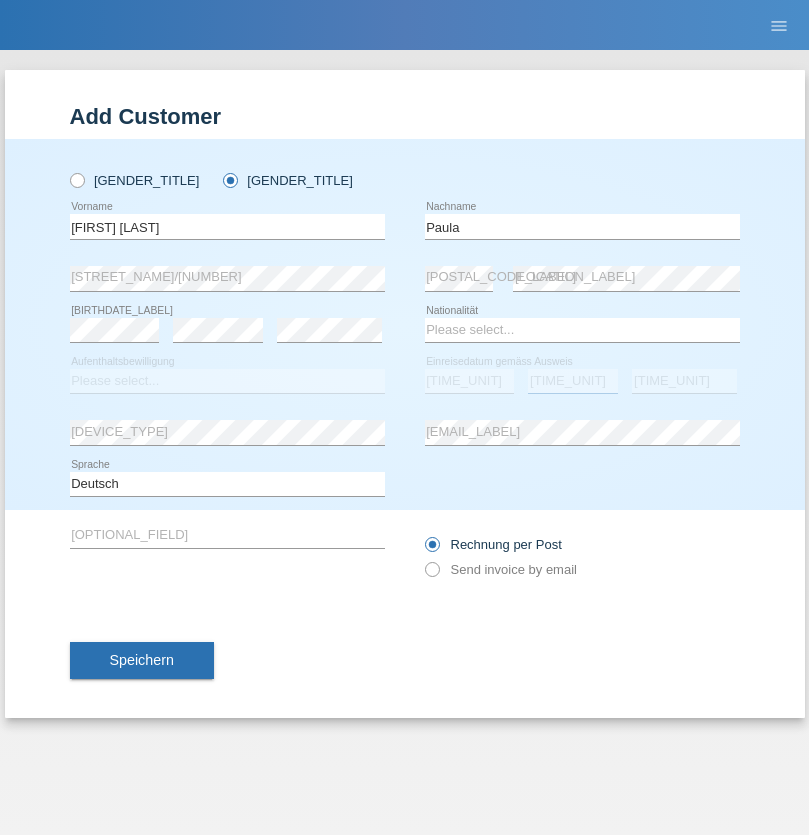 select on "03" 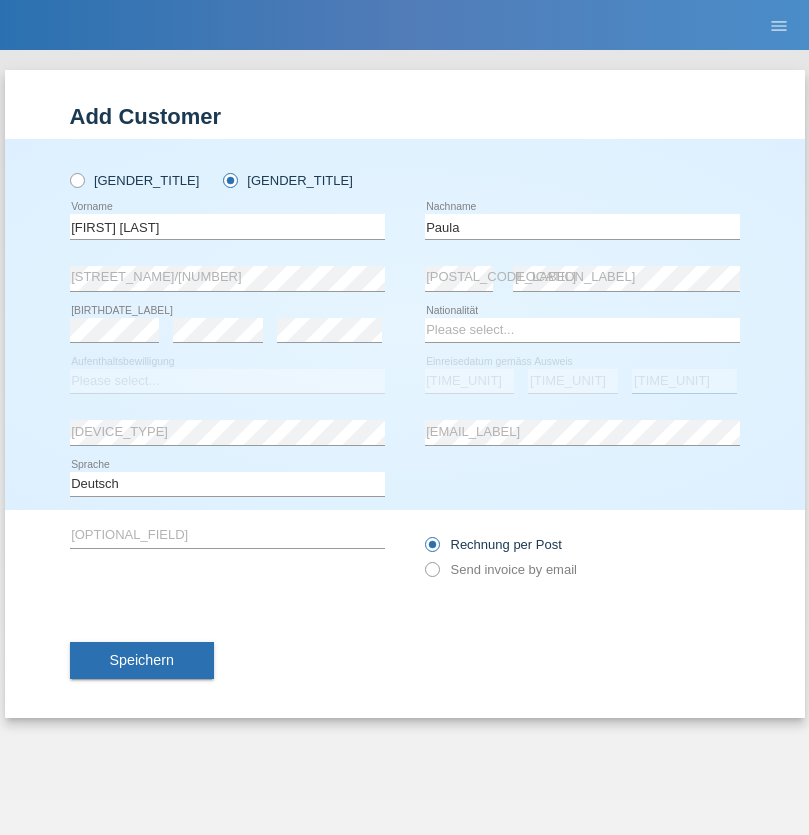 select on "2005" 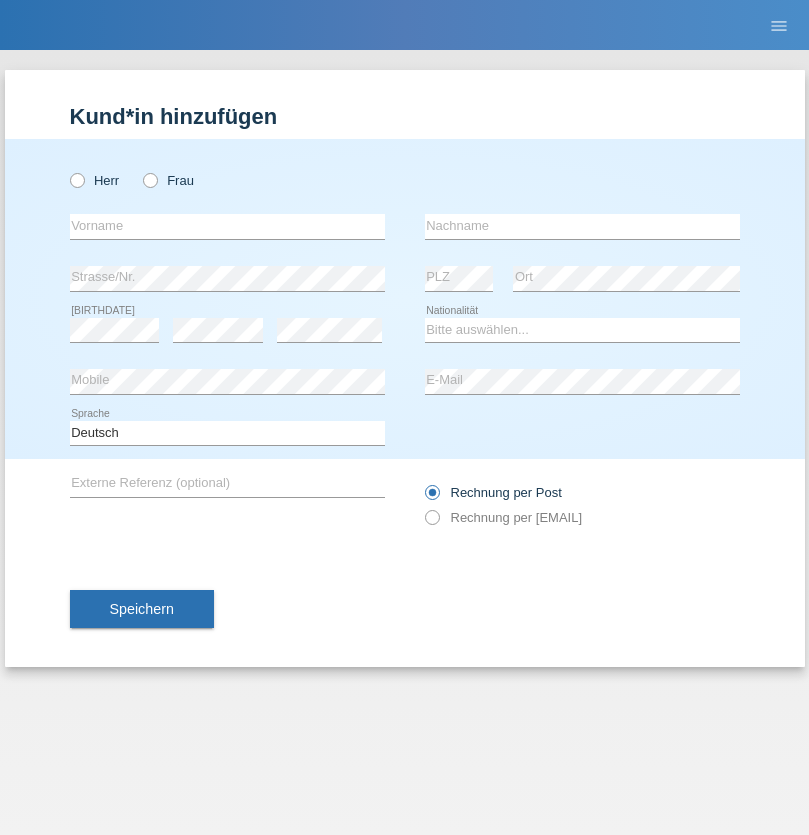 scroll, scrollTop: 0, scrollLeft: 0, axis: both 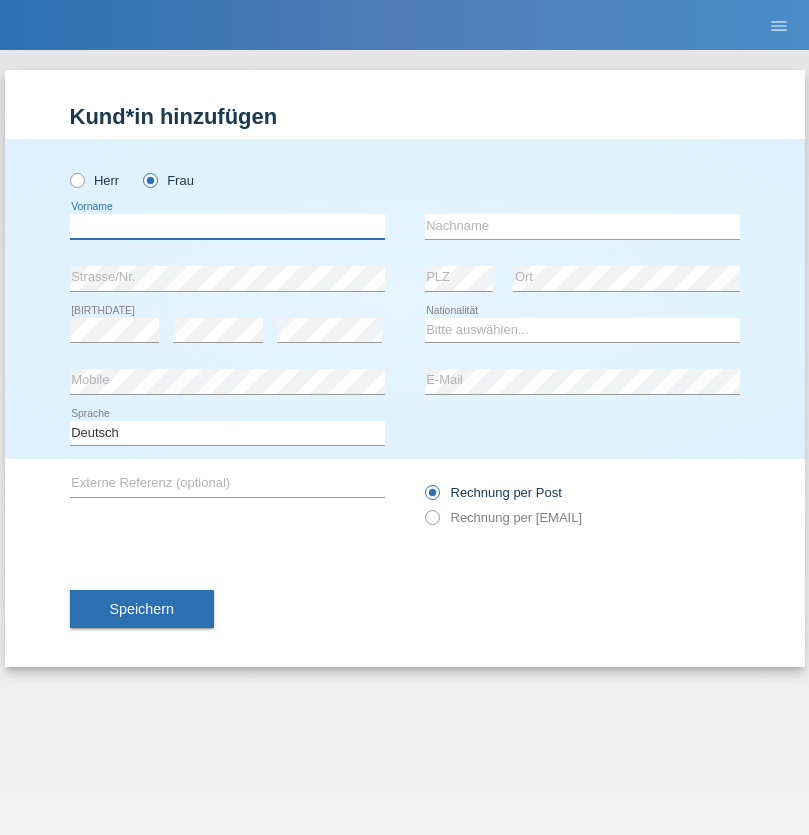 click at bounding box center (227, 226) 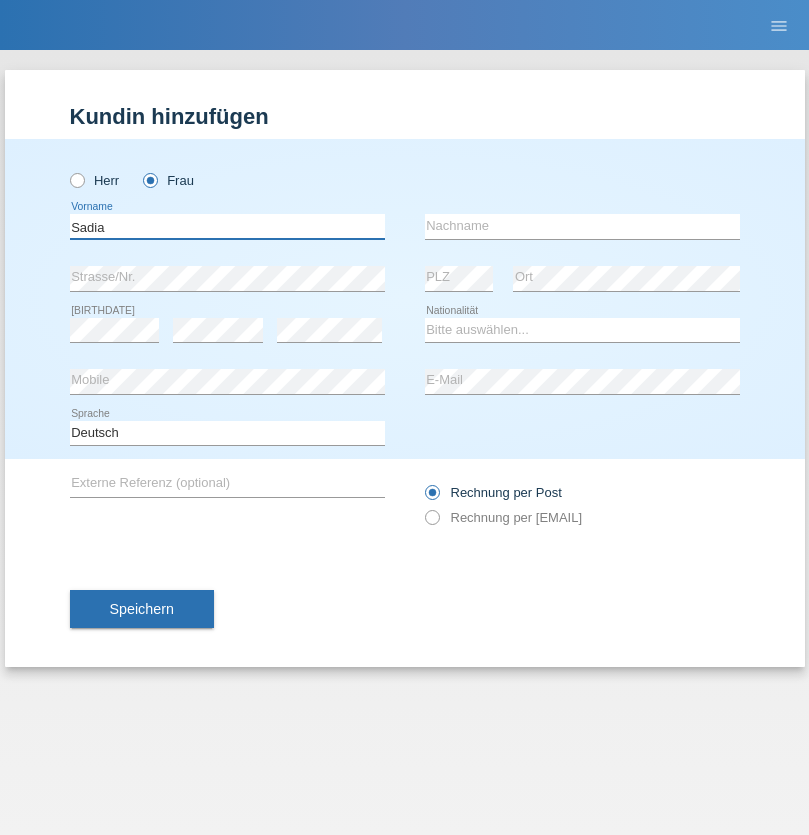 type on "Sadia" 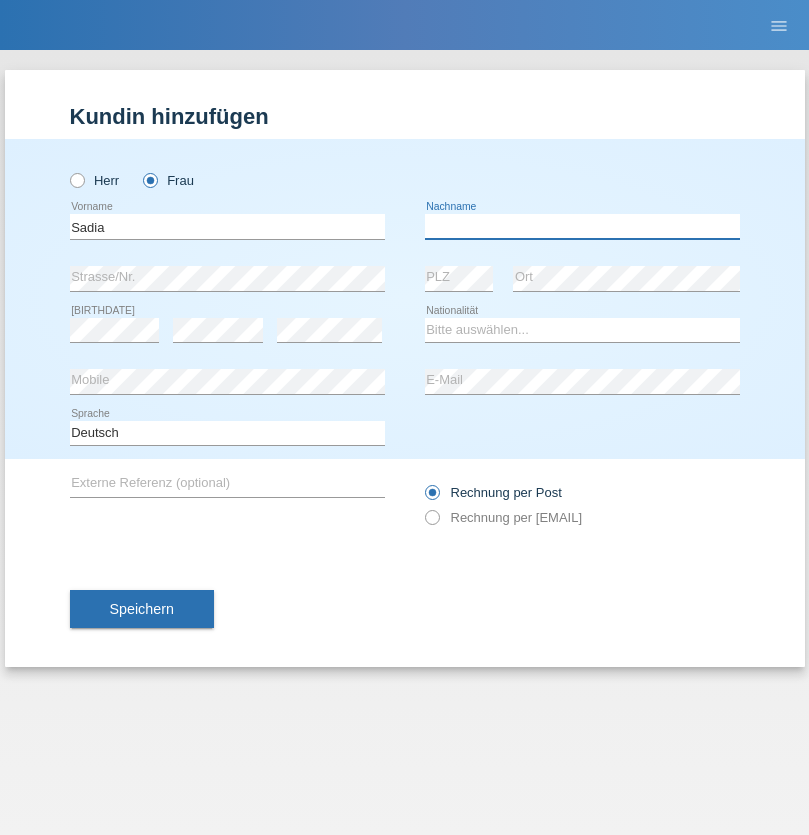 click at bounding box center [582, 226] 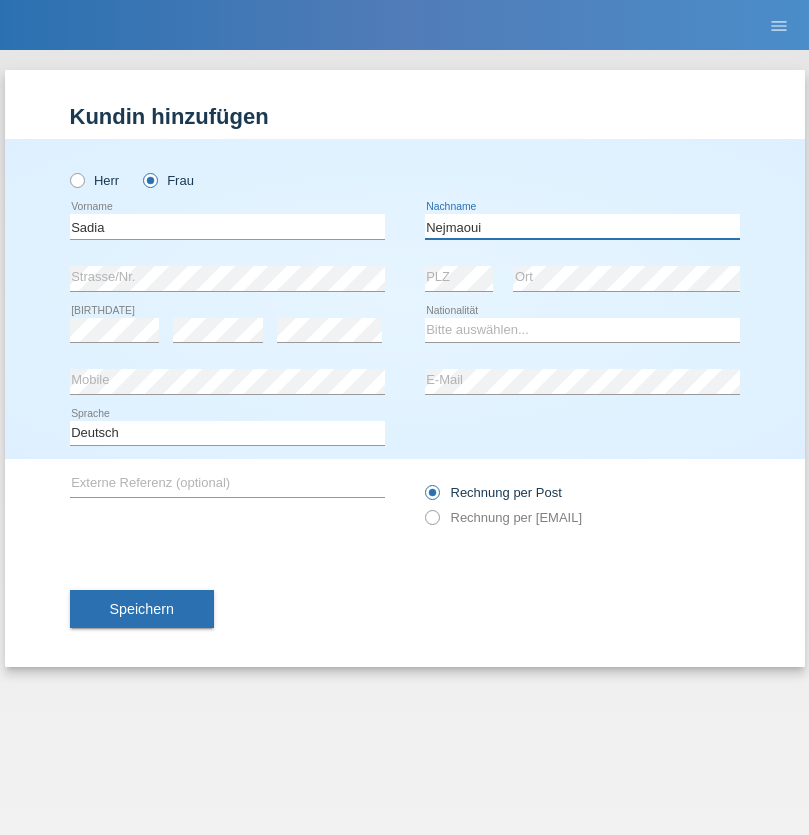 type on "Nejmaoui" 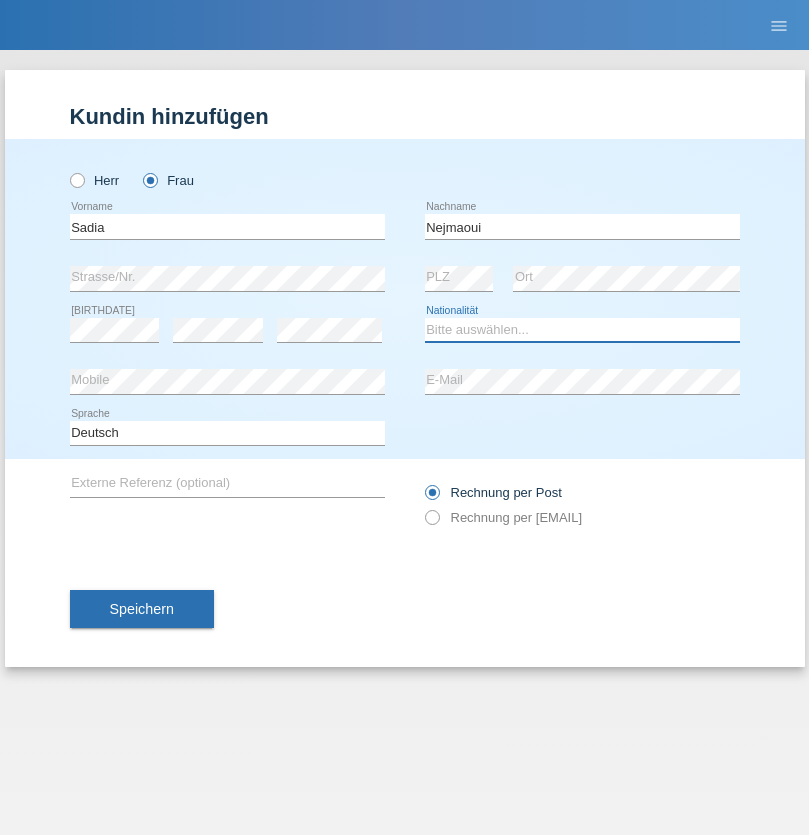select on "MA" 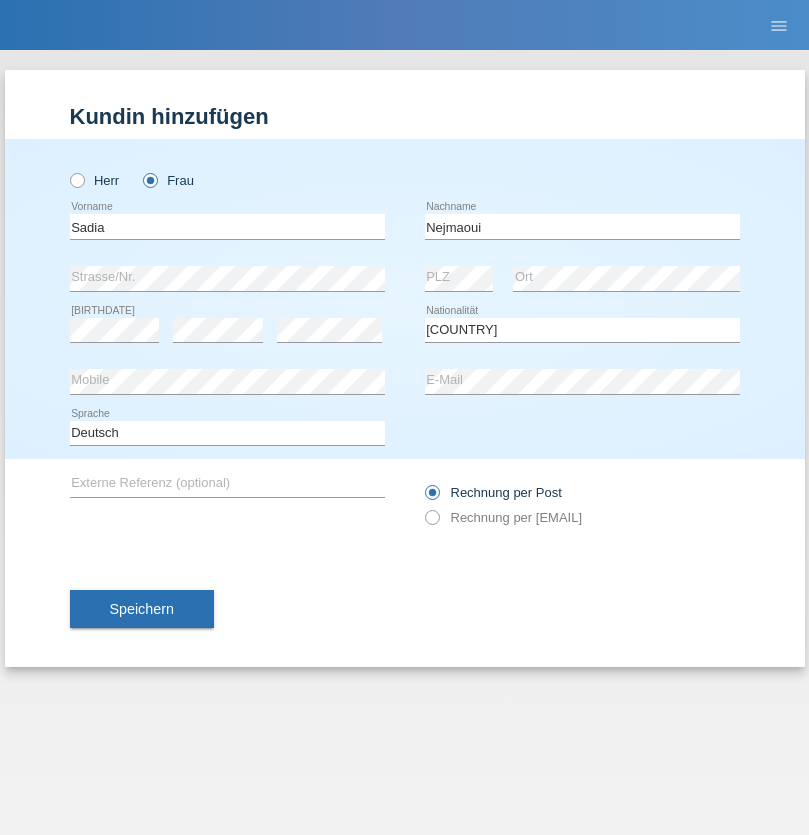 select on "C" 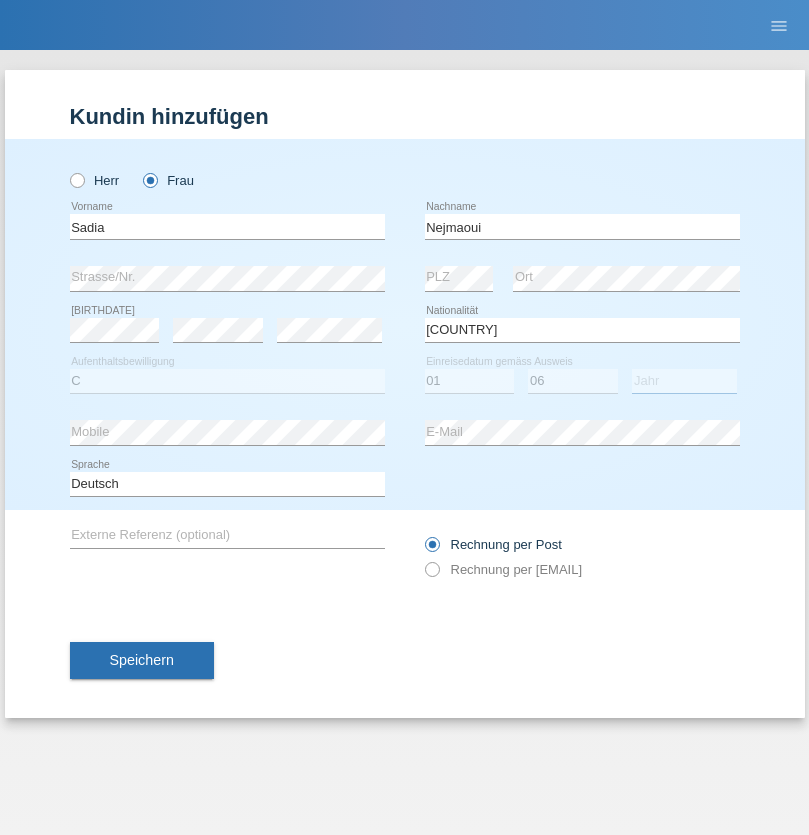 select on "1964" 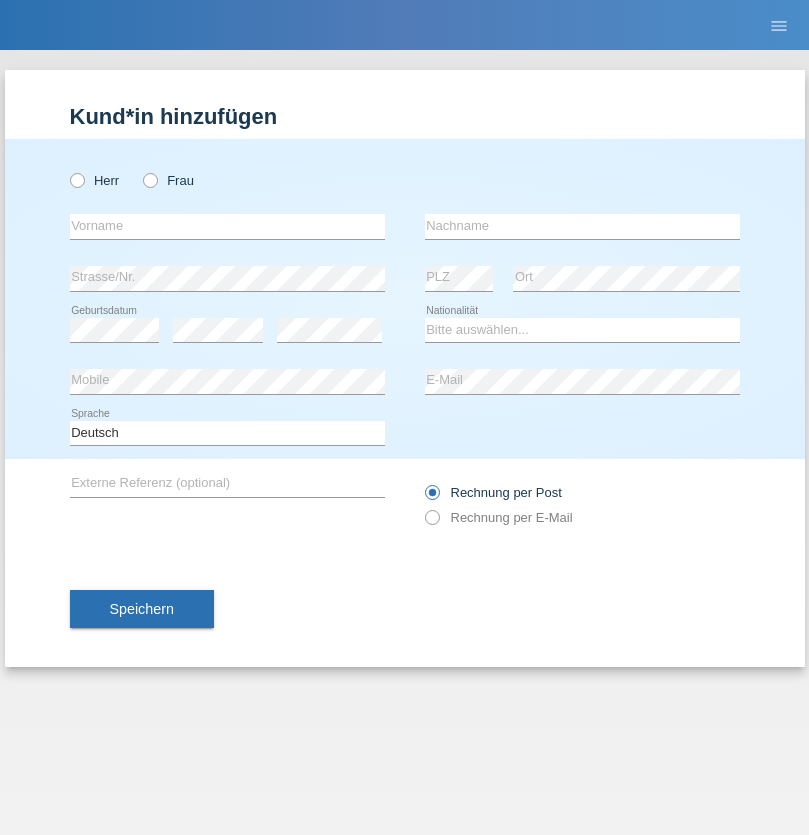 scroll, scrollTop: 0, scrollLeft: 0, axis: both 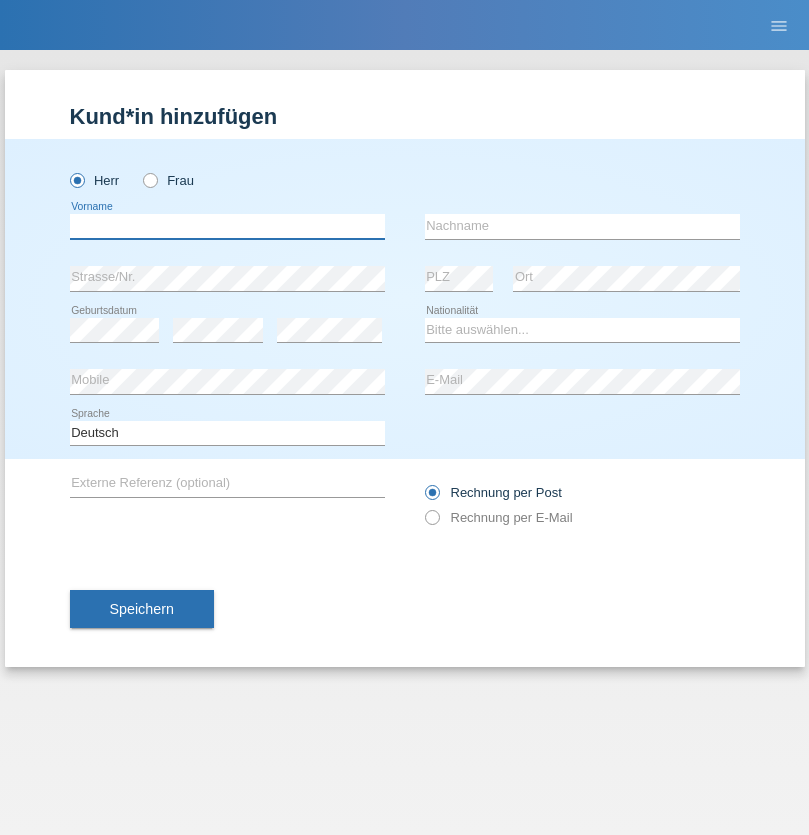 click at bounding box center (227, 226) 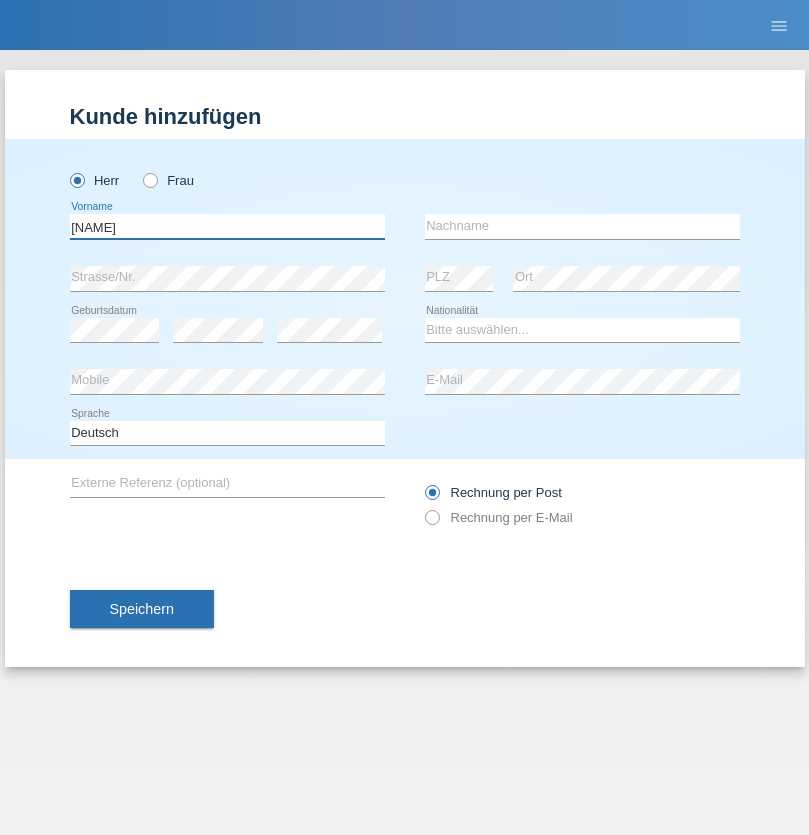 type on "[NAME]" 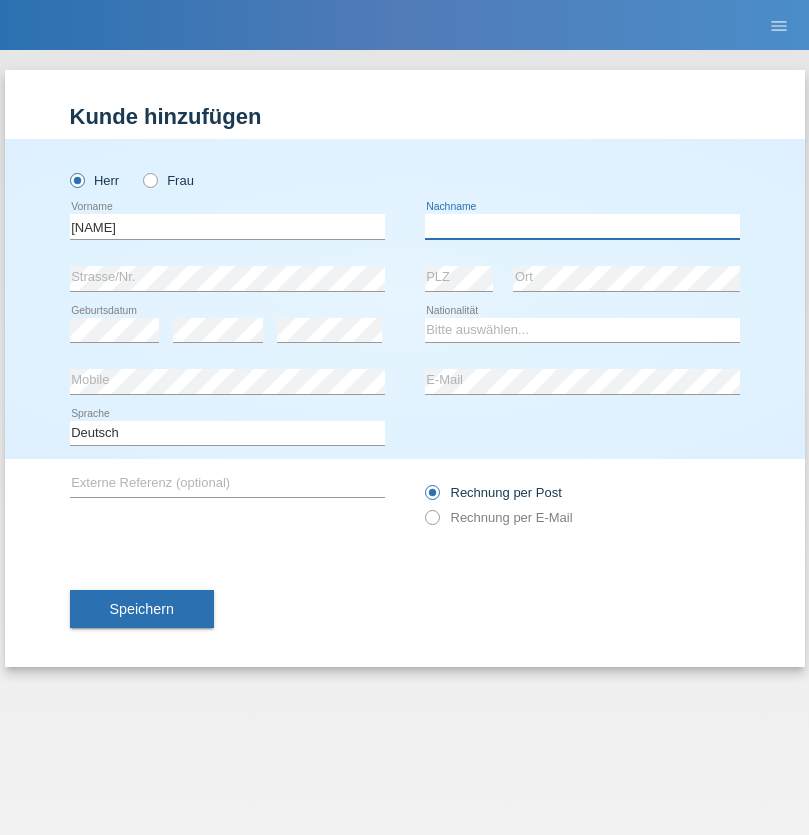 click at bounding box center [582, 226] 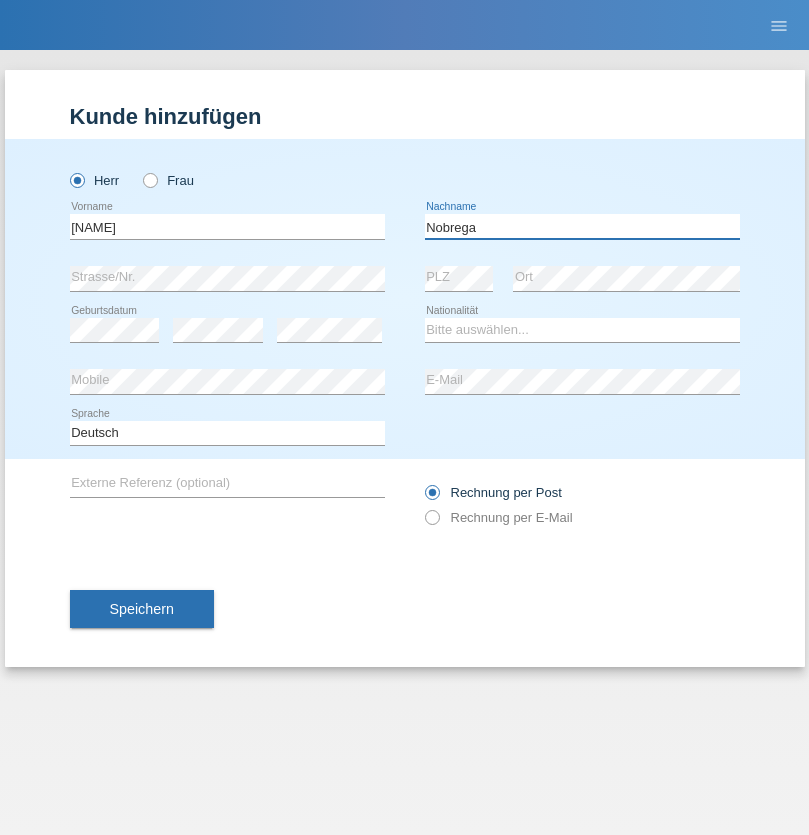 type on "Nobrega" 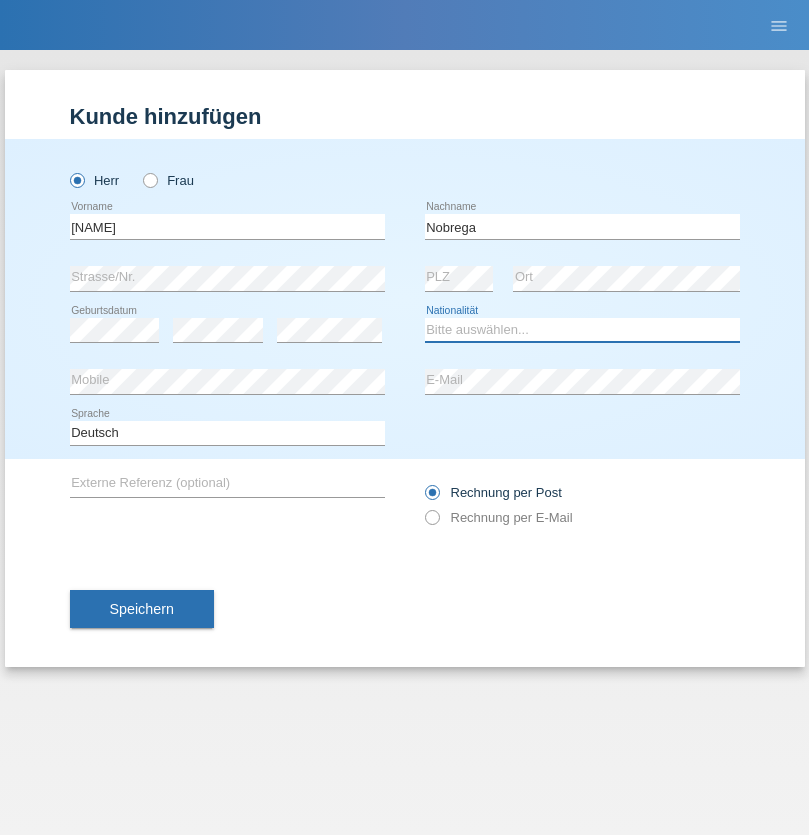 select on "CH" 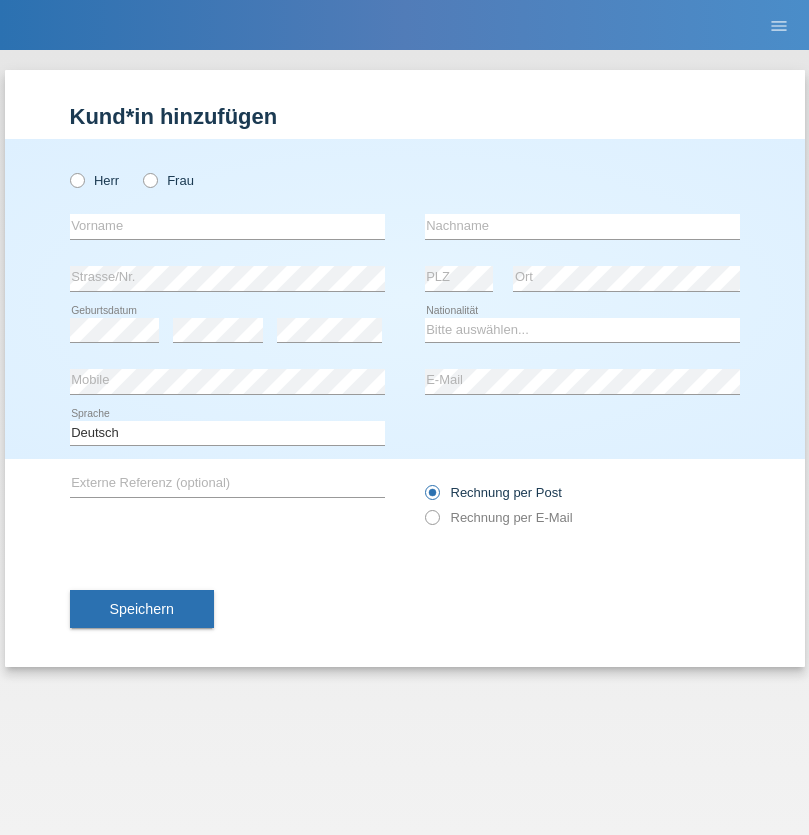 scroll, scrollTop: 0, scrollLeft: 0, axis: both 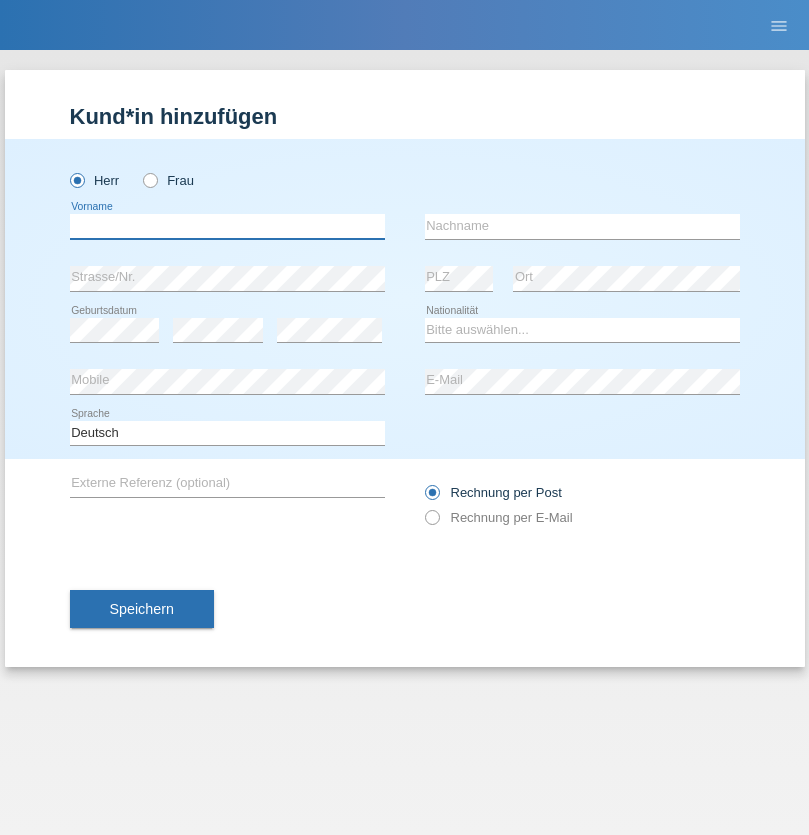 click at bounding box center [227, 226] 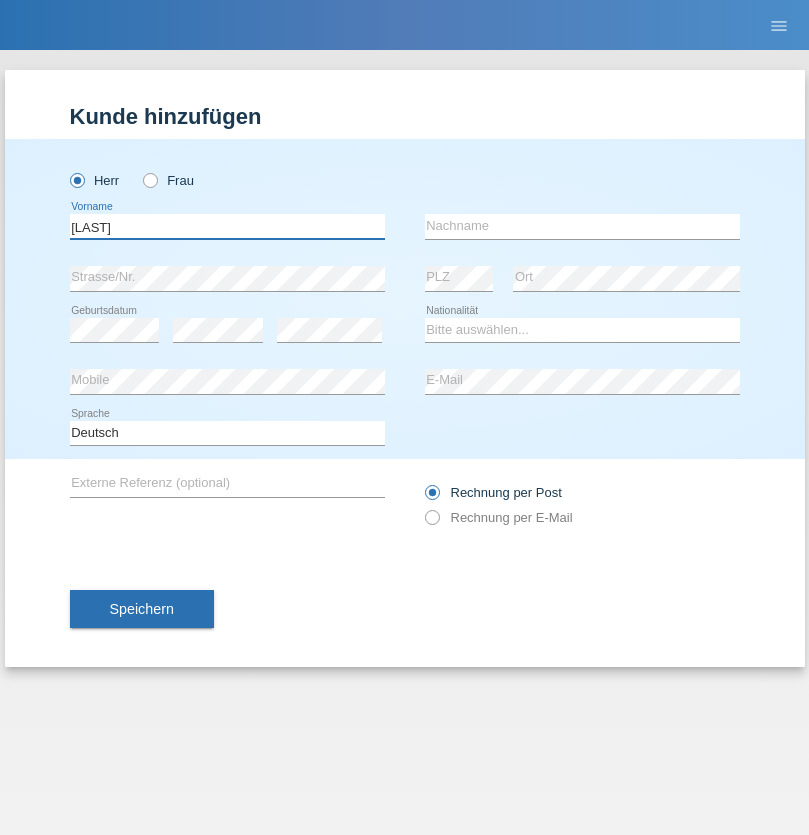 type on "[LAST]" 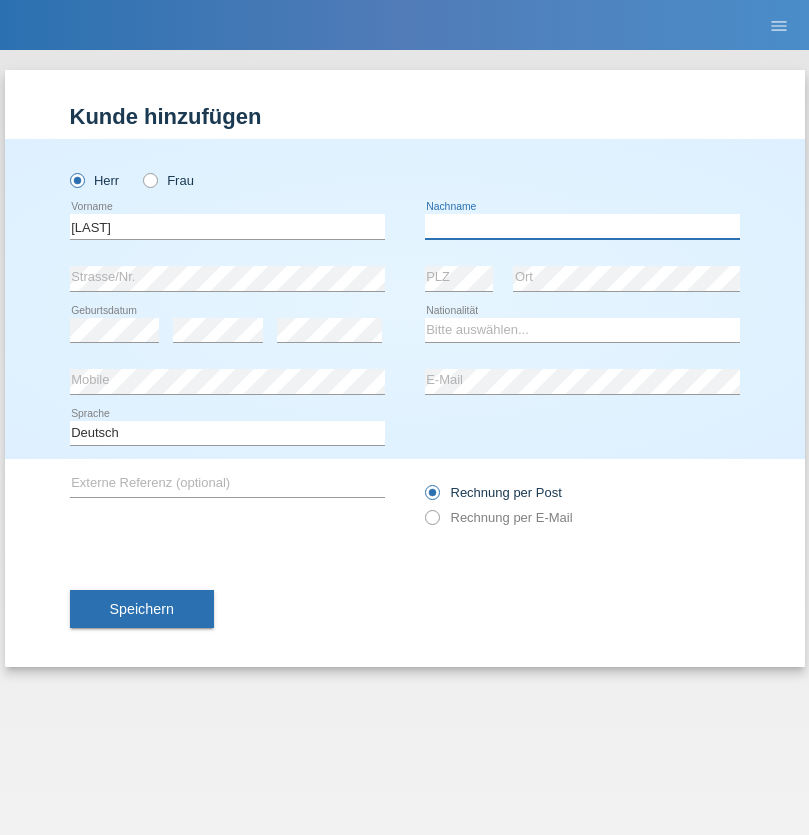 click at bounding box center [582, 226] 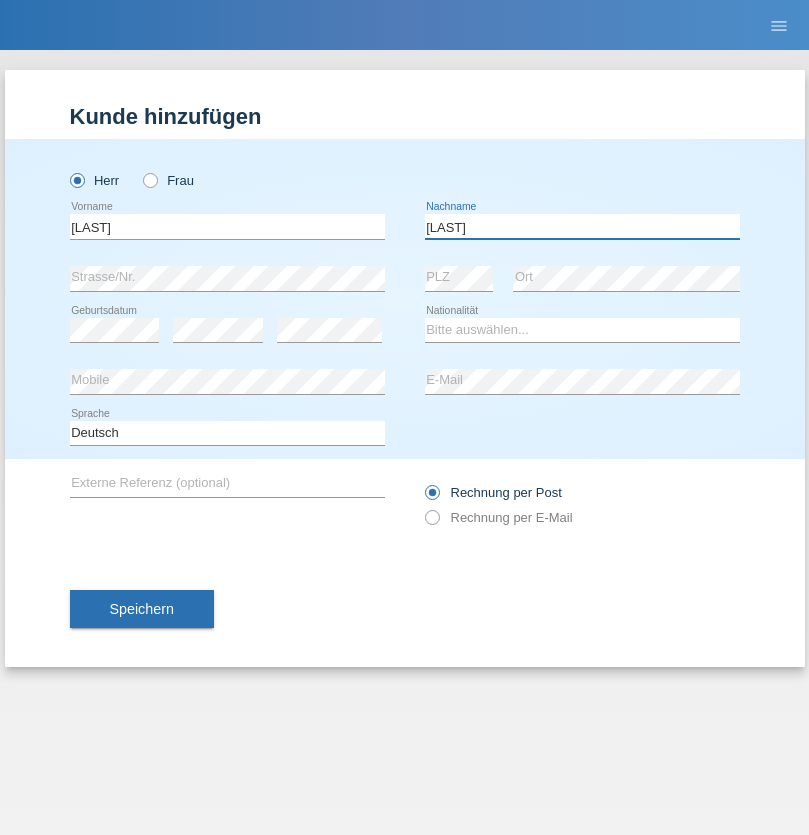 type on "[LAST]" 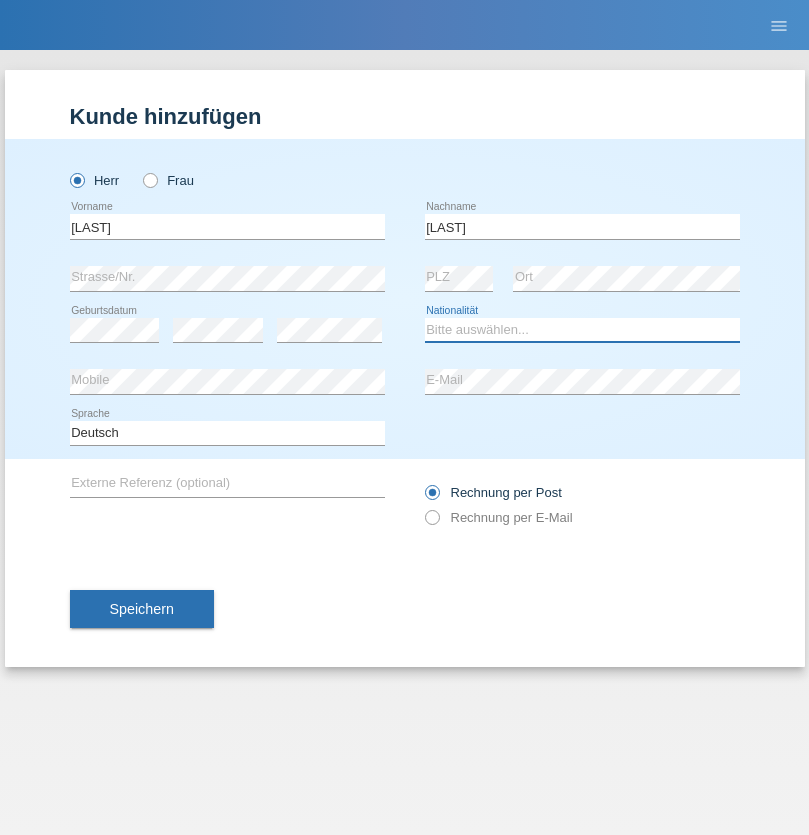 select on "LK" 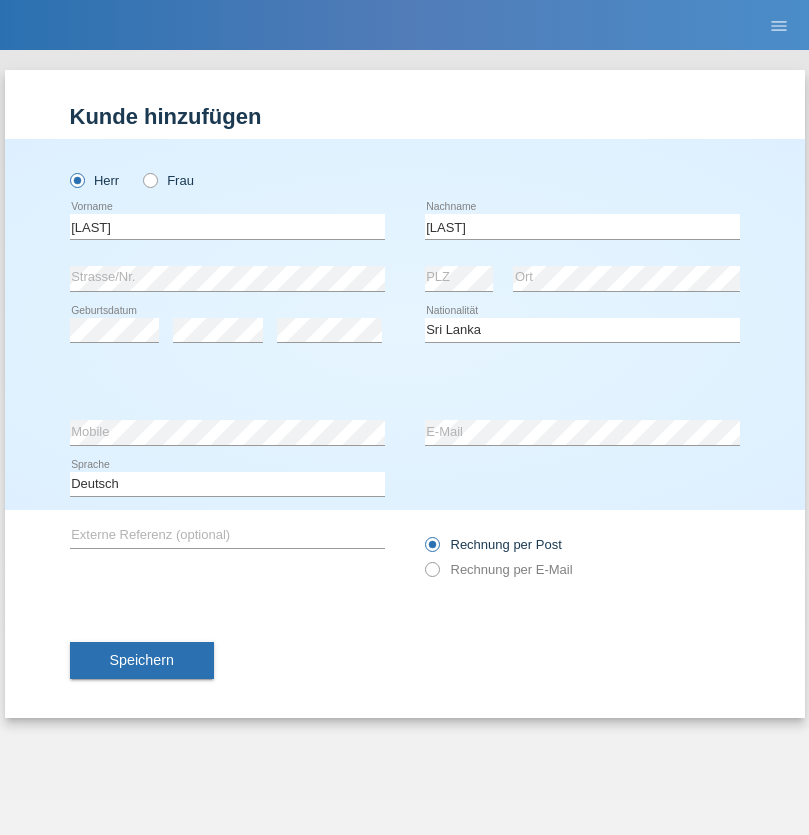 select on "C" 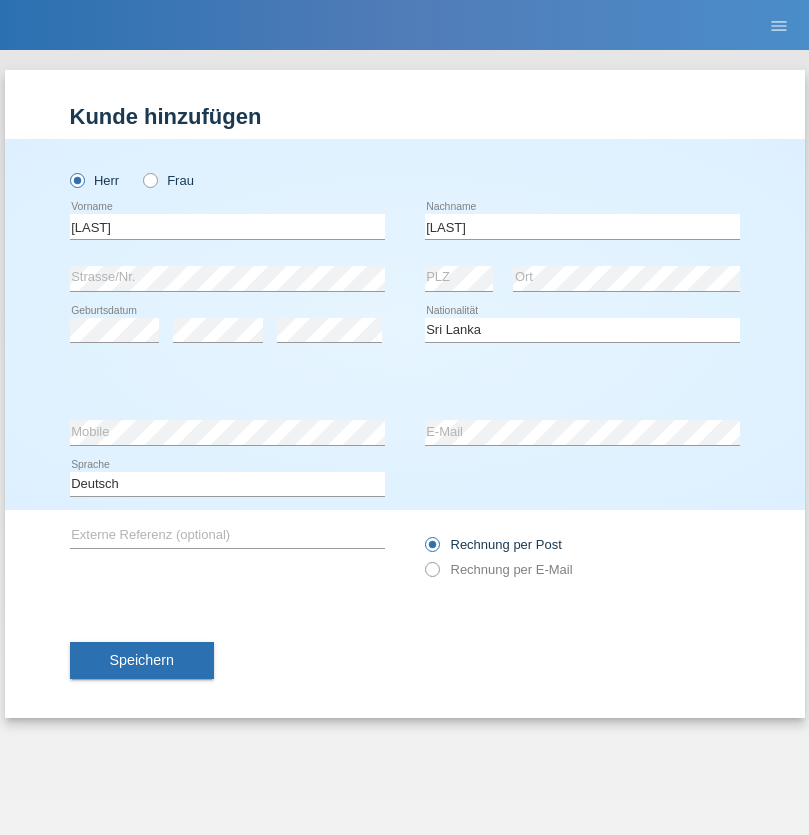 select on "23" 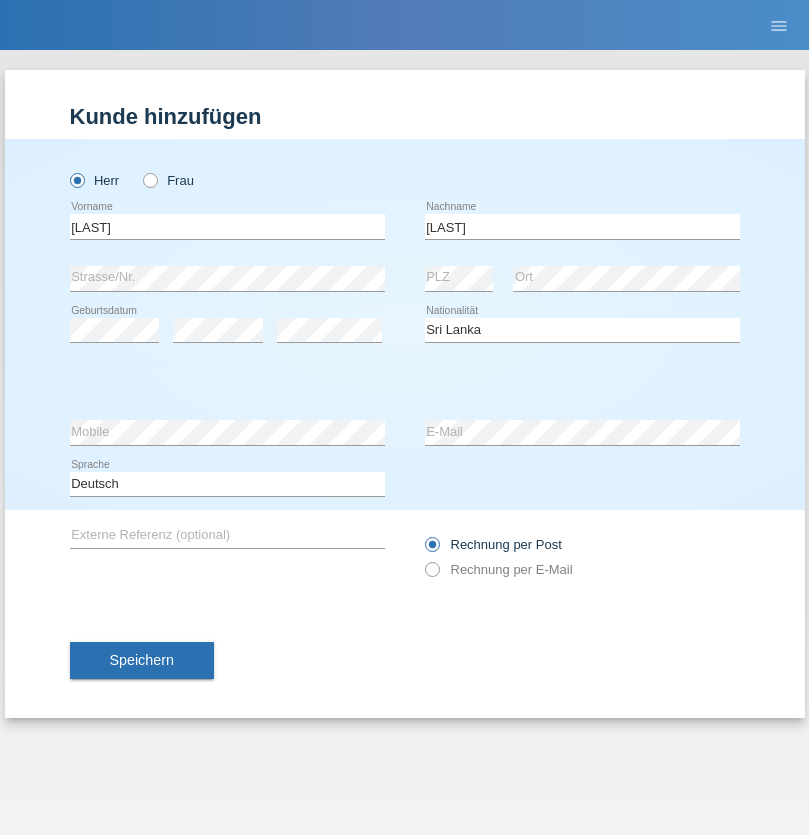 select on "03" 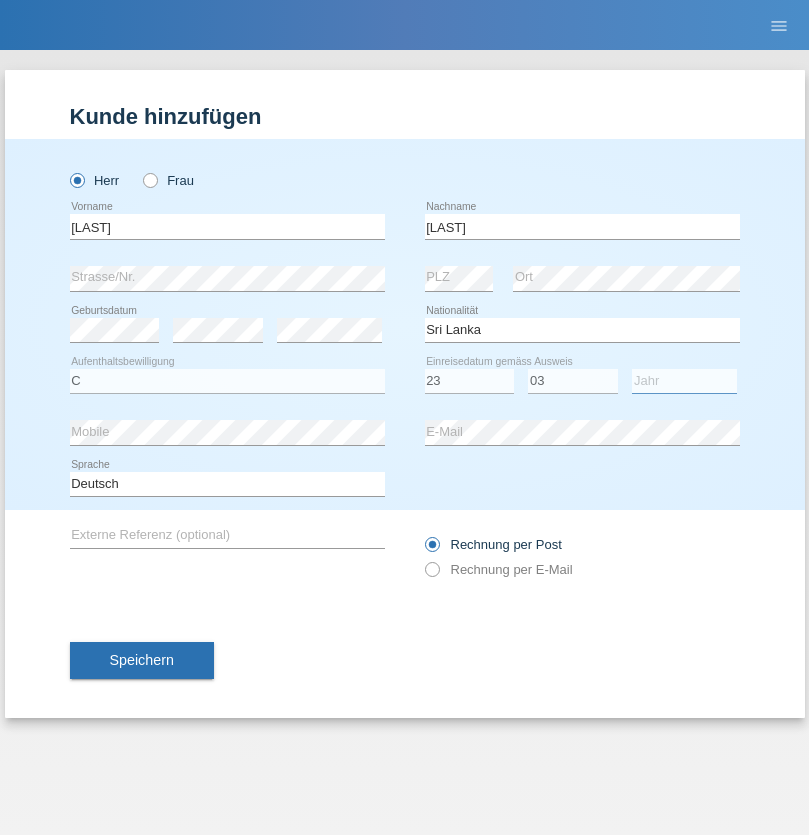 select on "2021" 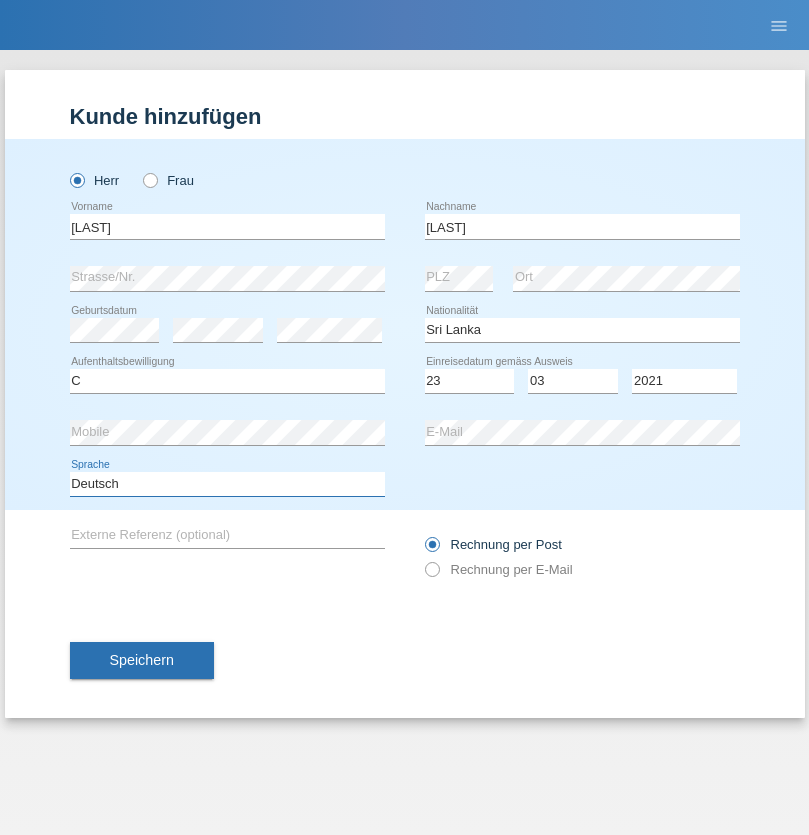 select on "en" 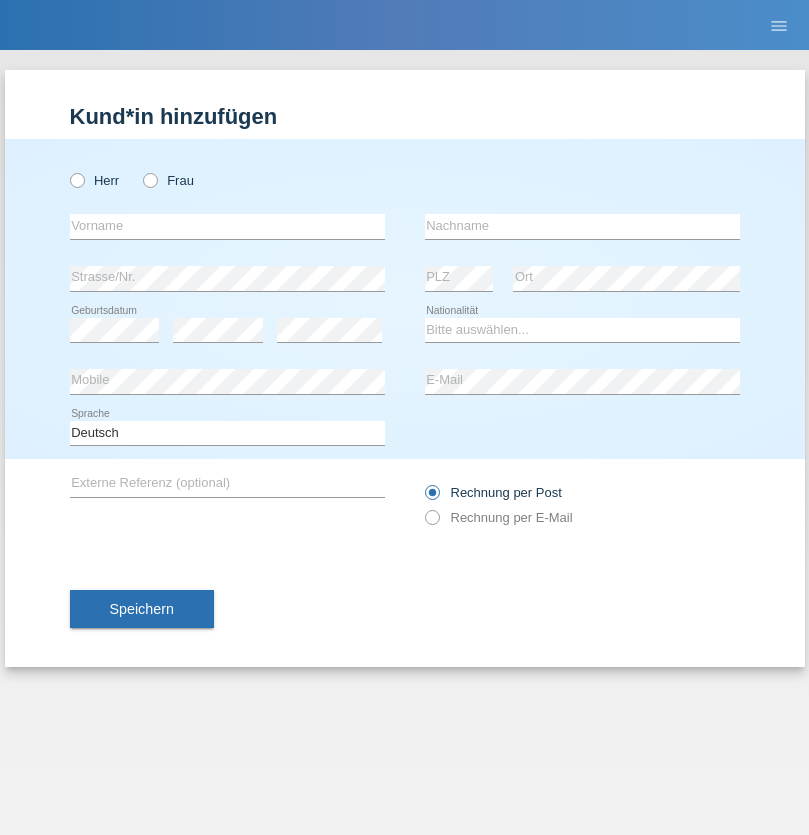 scroll, scrollTop: 0, scrollLeft: 0, axis: both 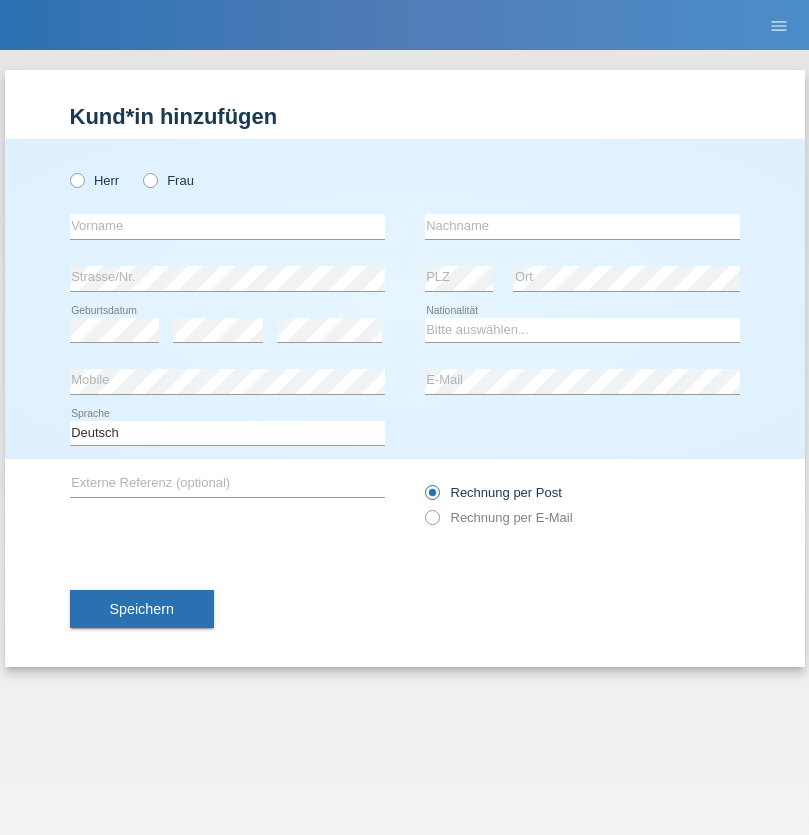 radio on "true" 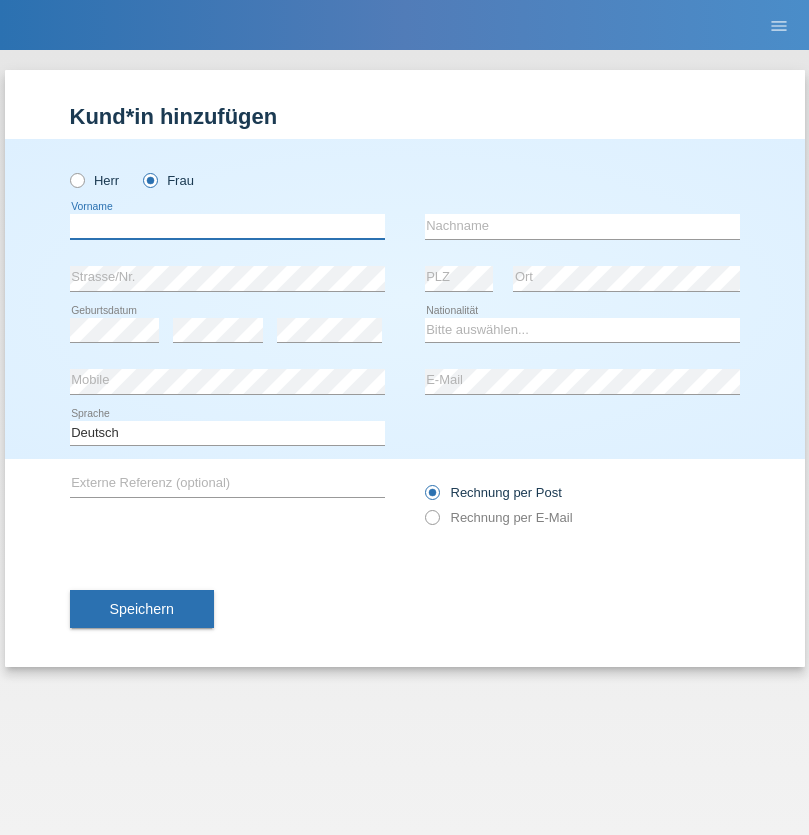 click at bounding box center (227, 226) 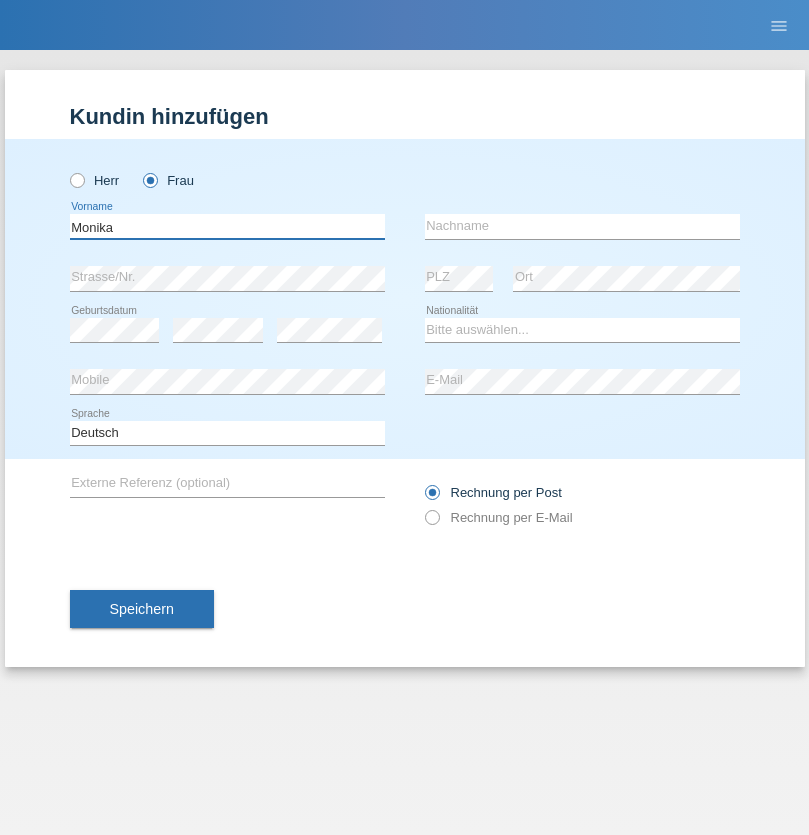 type on "Monika" 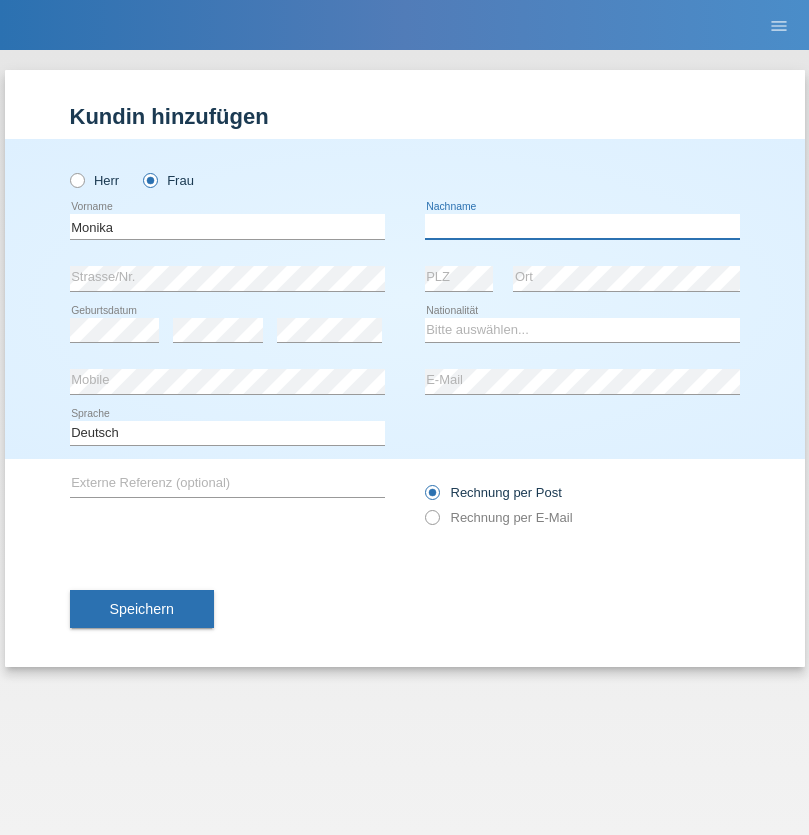 click at bounding box center (582, 226) 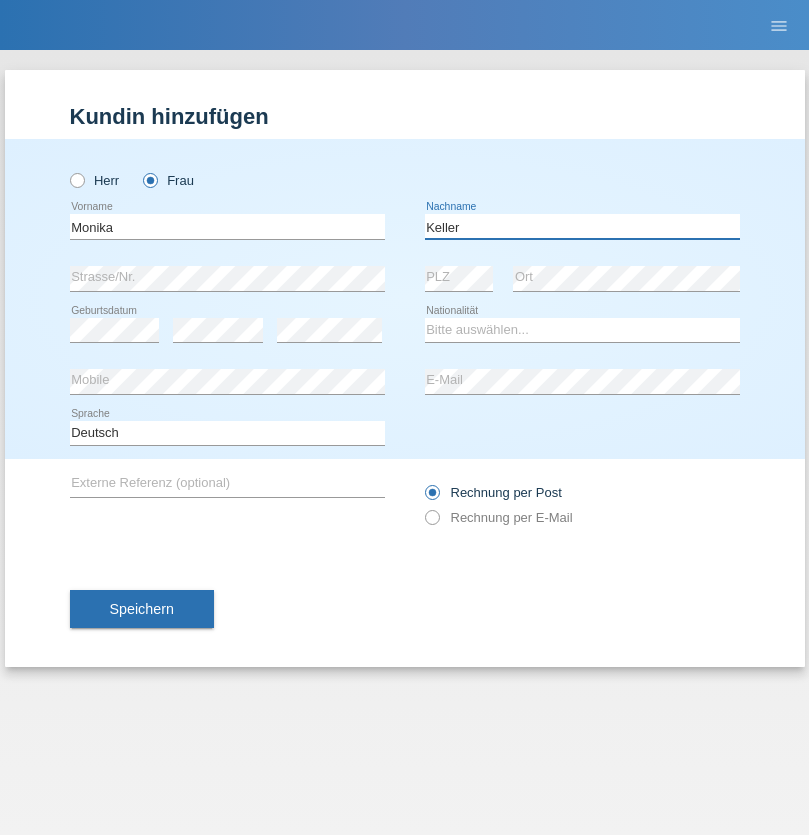 type on "Keller" 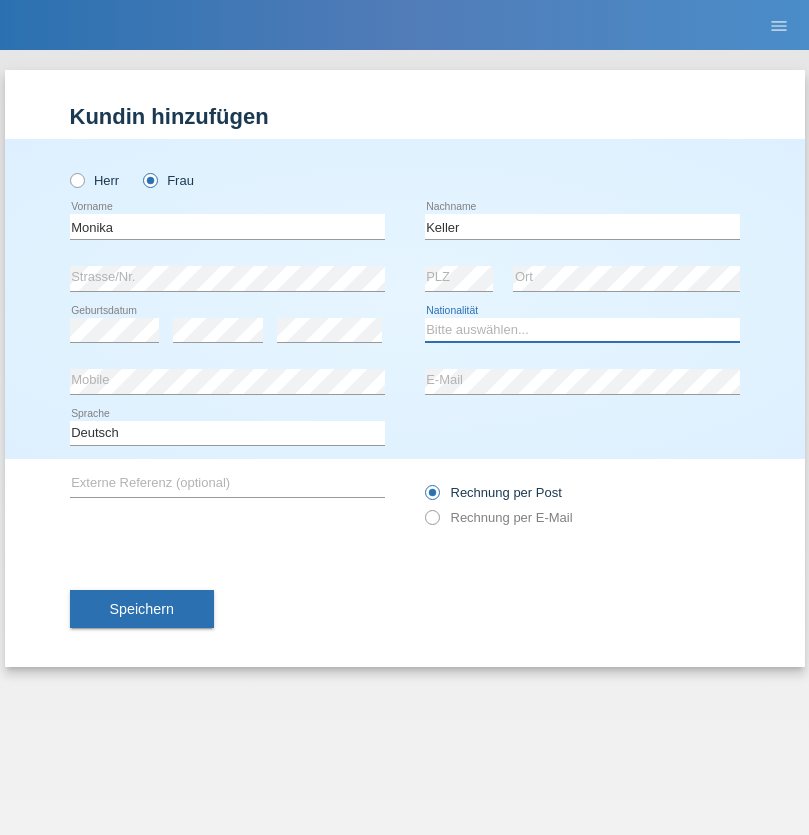 select on "CH" 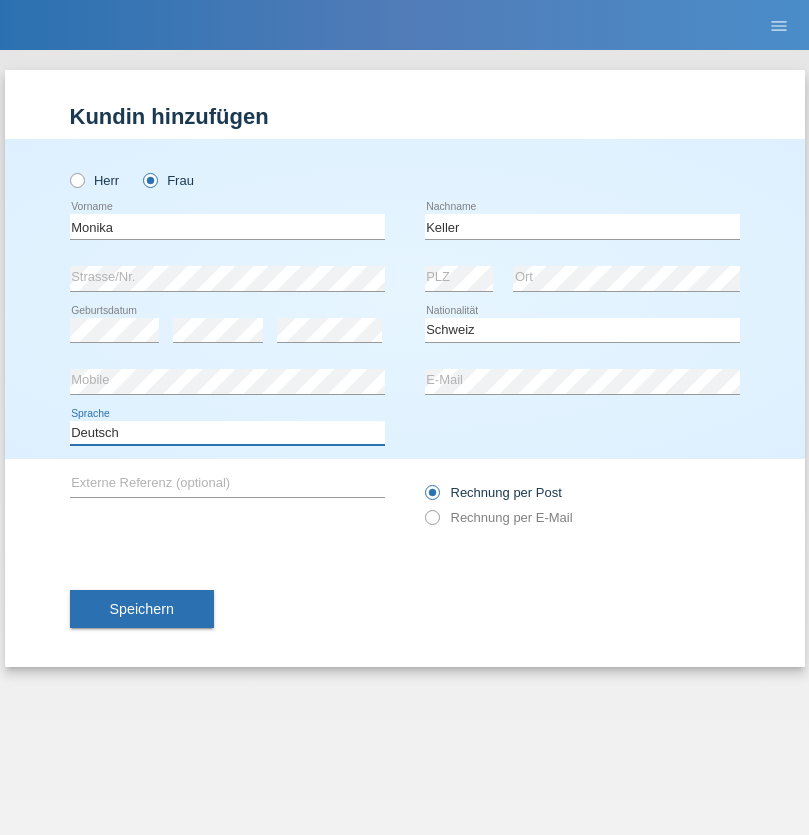 select on "en" 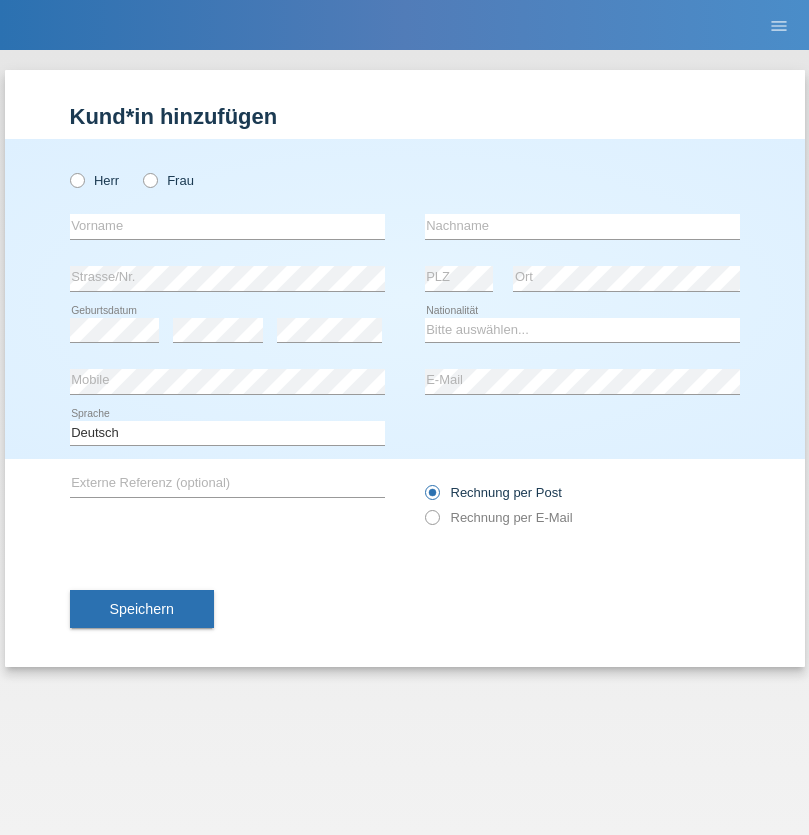 scroll, scrollTop: 0, scrollLeft: 0, axis: both 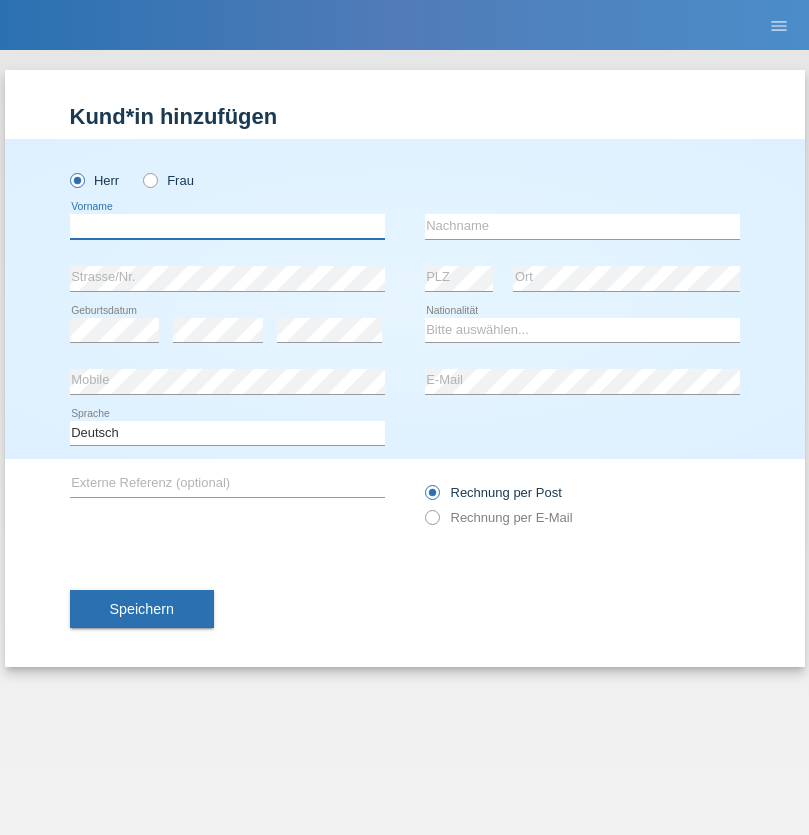 click at bounding box center [227, 226] 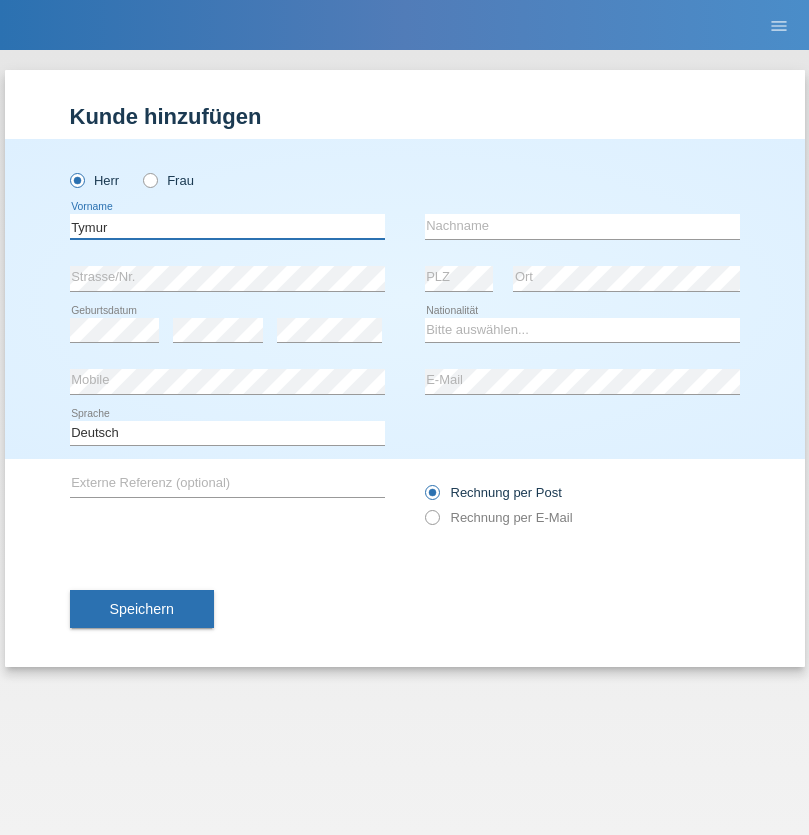 type on "Tymur" 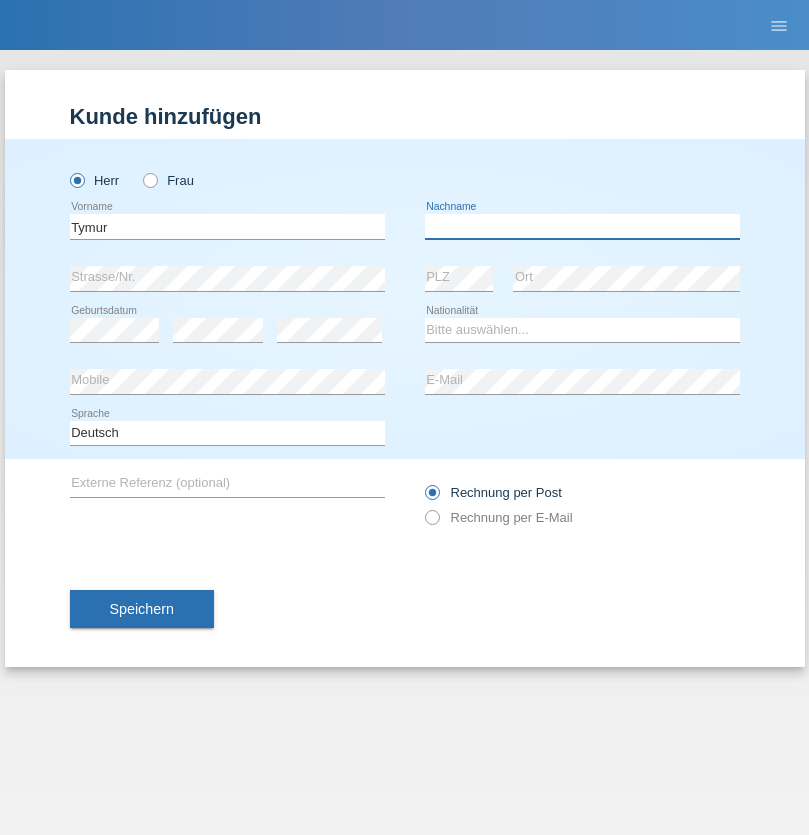 click at bounding box center [582, 226] 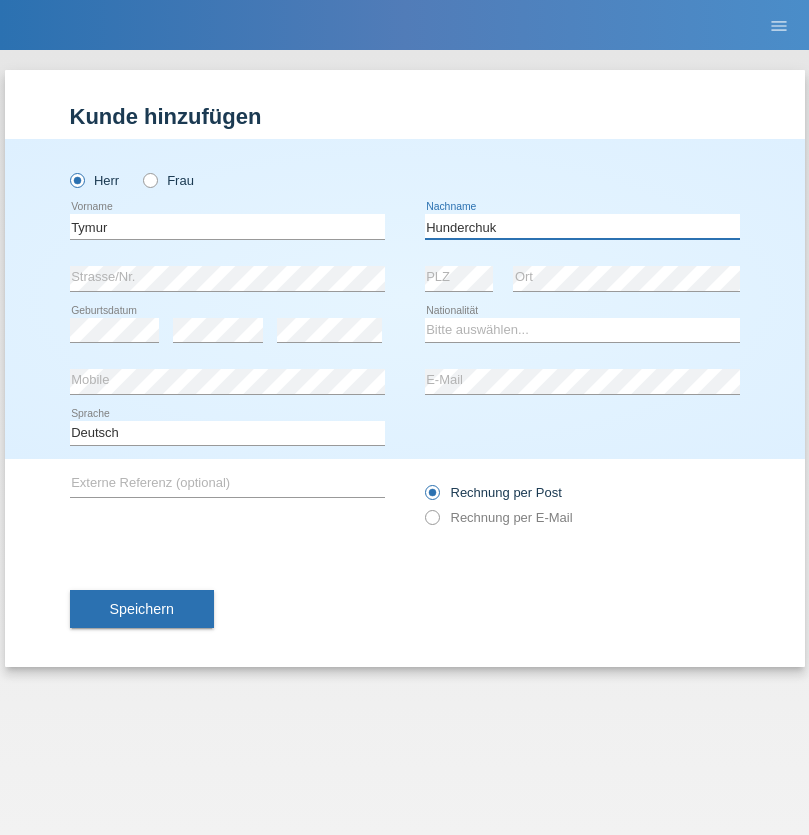 type on "Hunderchuk" 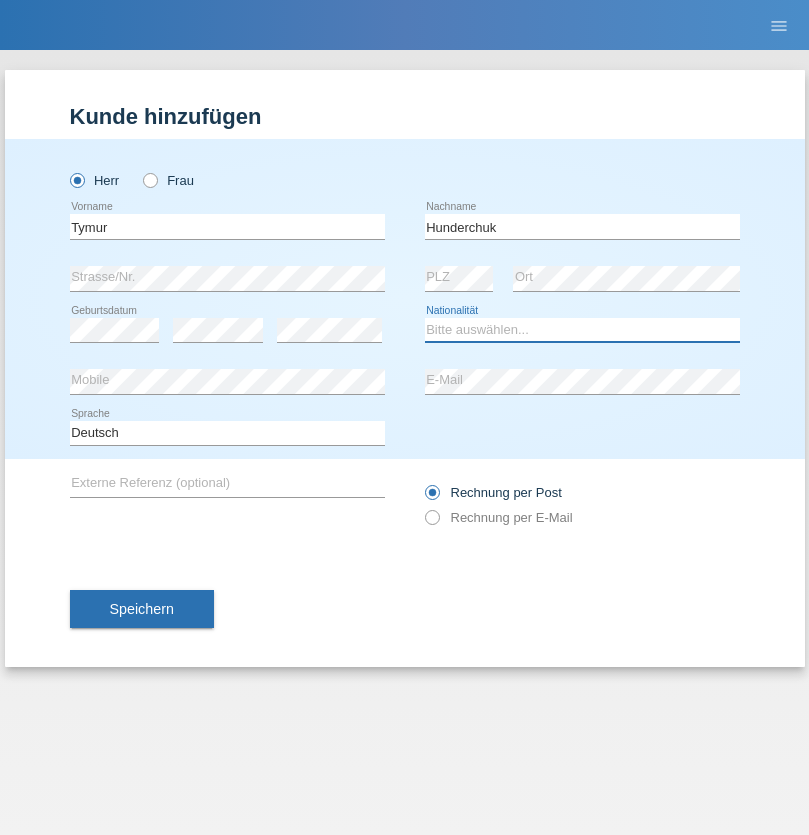 select on "UA" 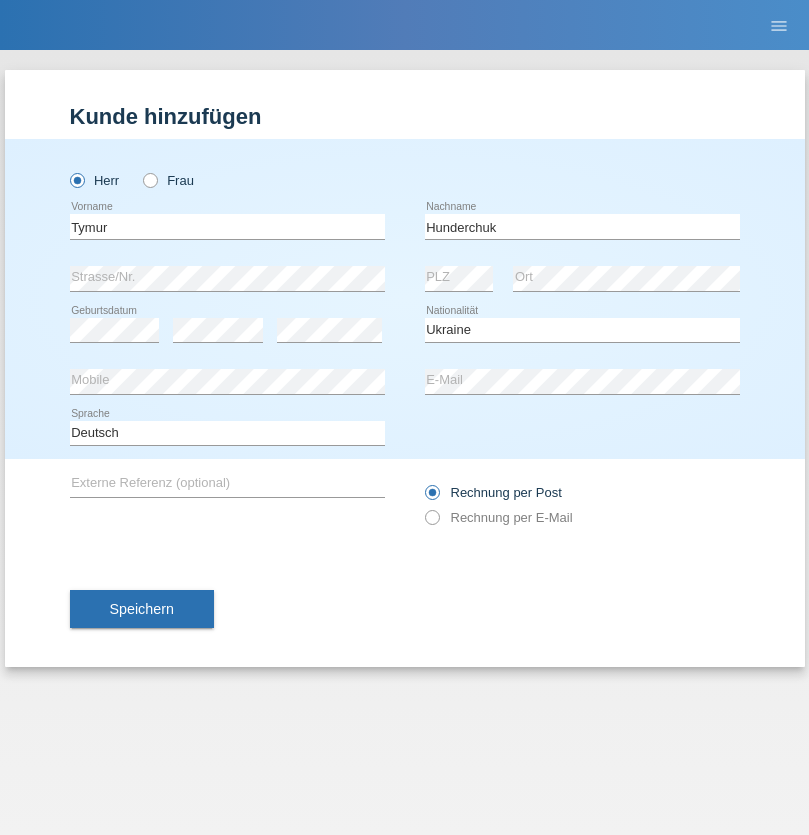 select on "C" 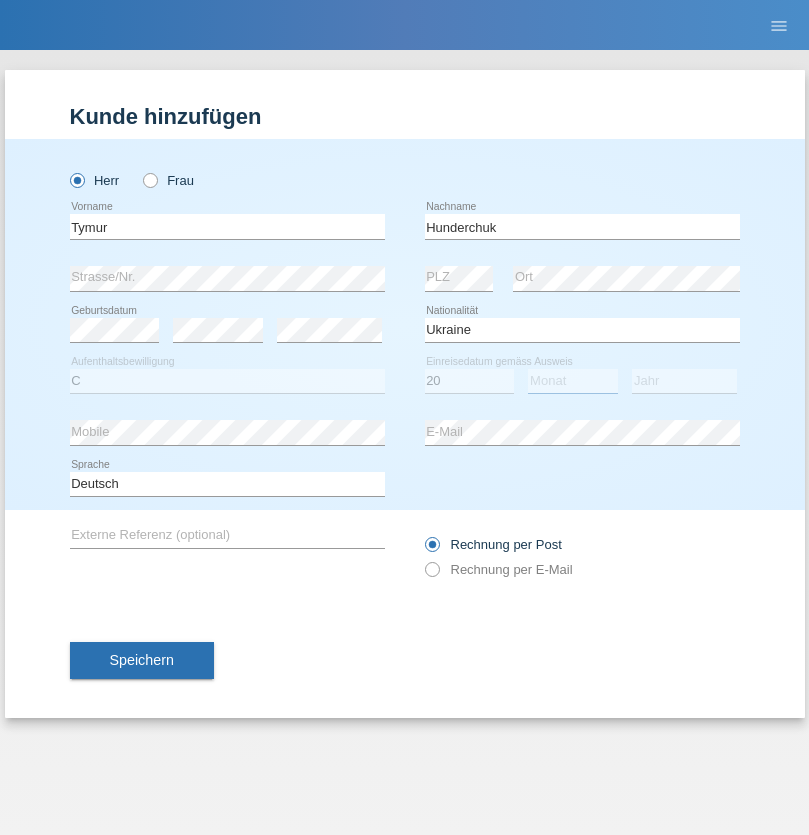 select on "08" 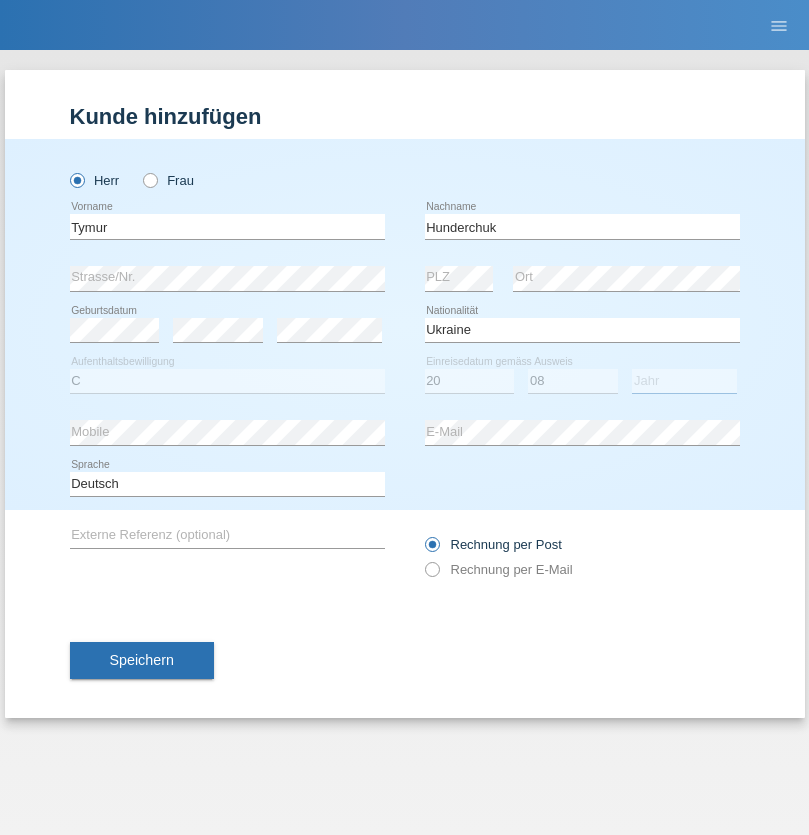 select on "2021" 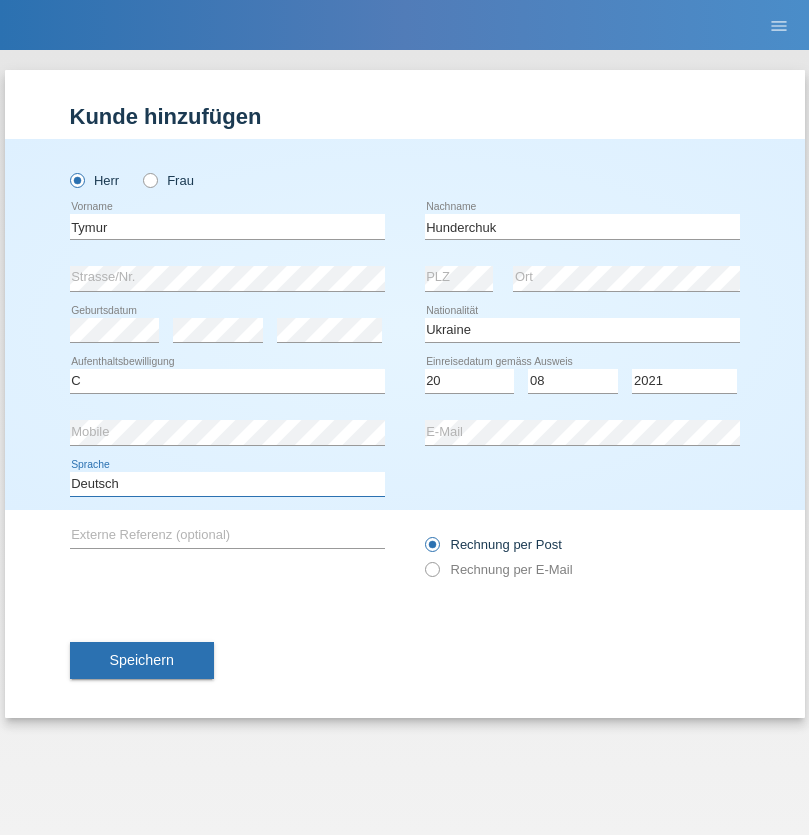select on "en" 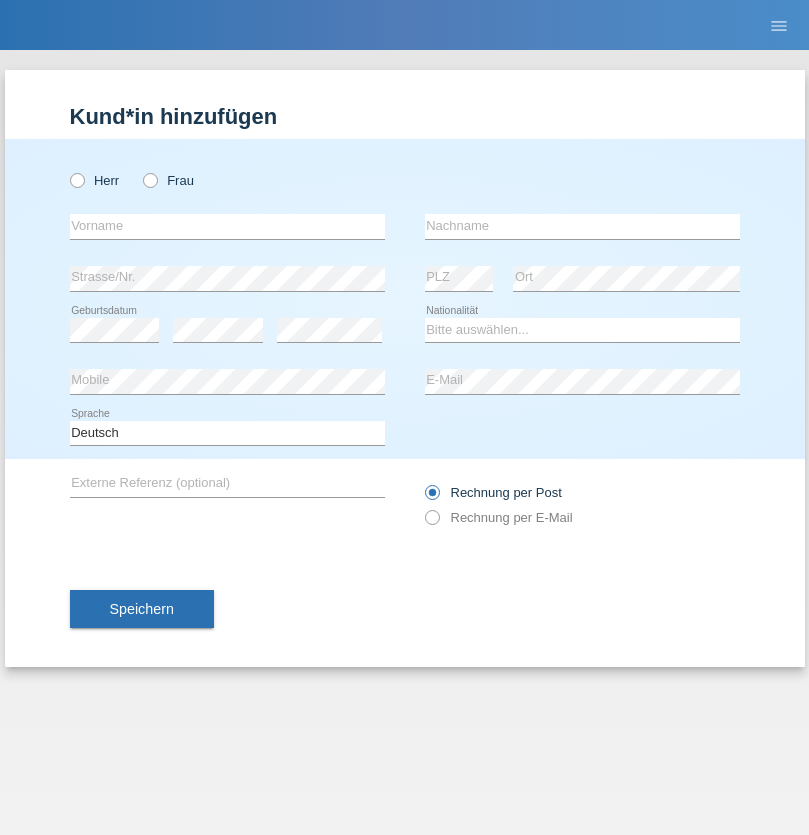 scroll, scrollTop: 0, scrollLeft: 0, axis: both 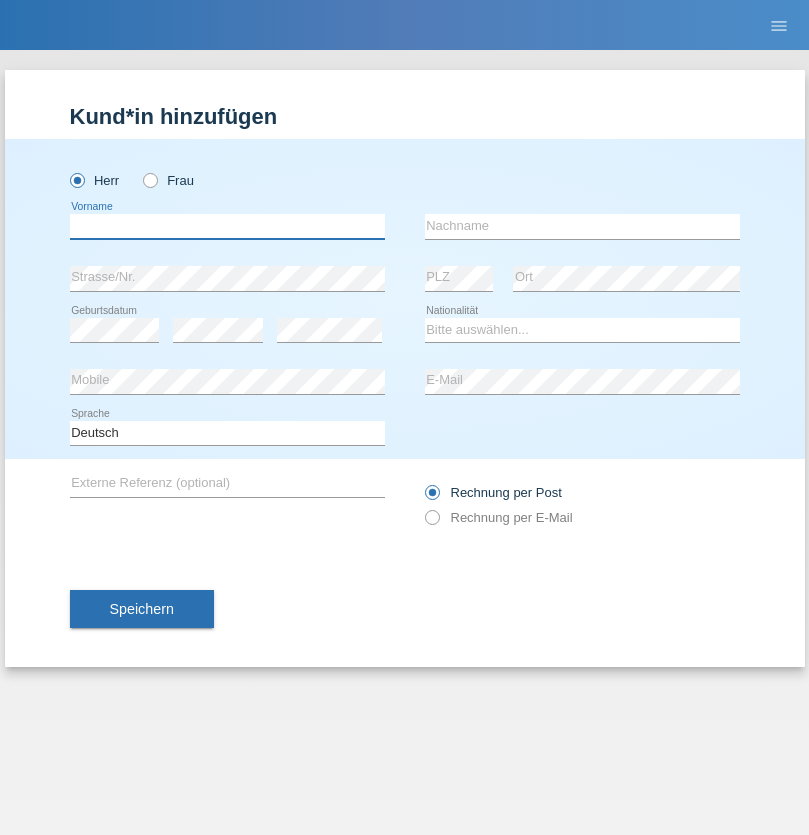 click at bounding box center [227, 226] 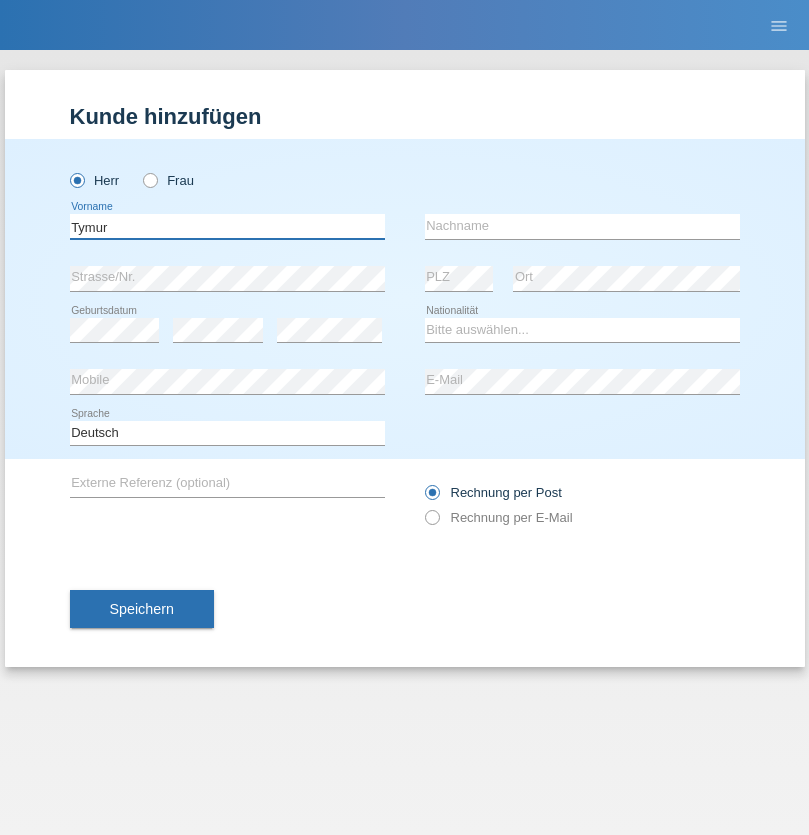 type on "Tymur" 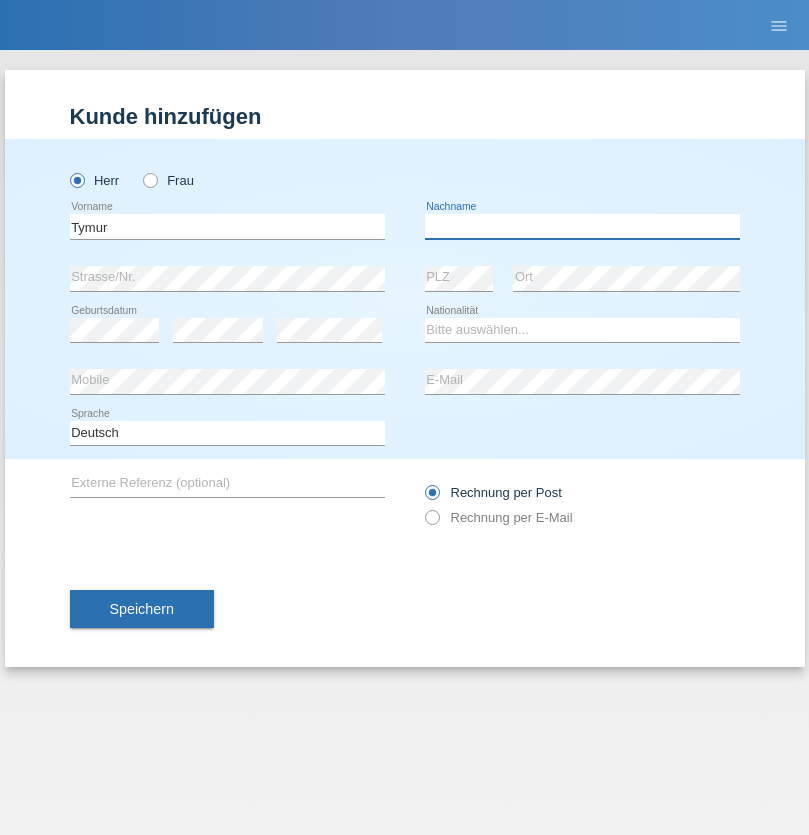 click at bounding box center [582, 226] 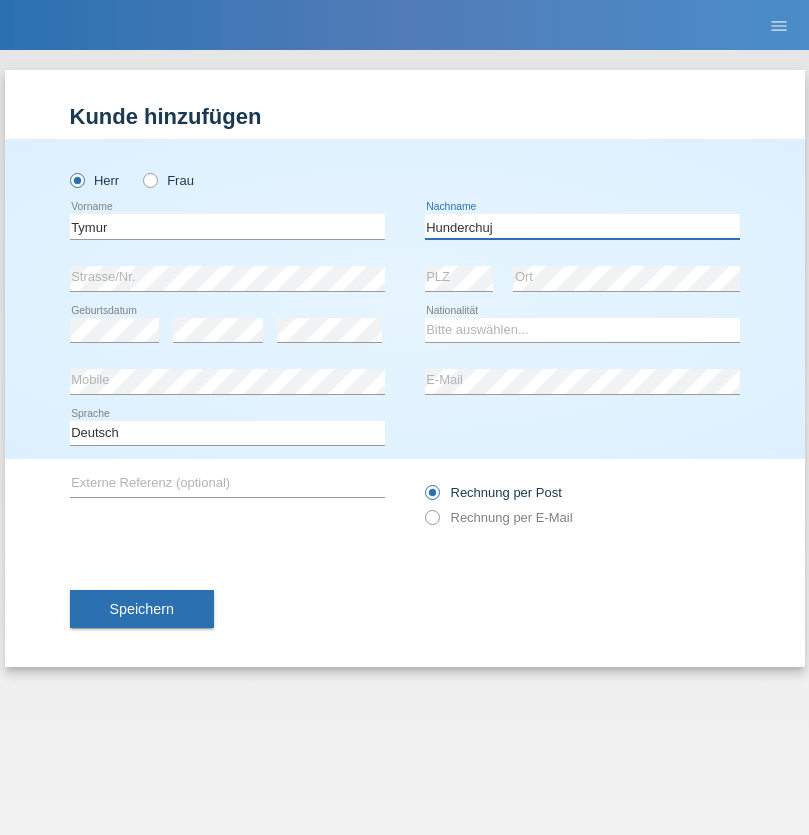 type on "Hunderchuj" 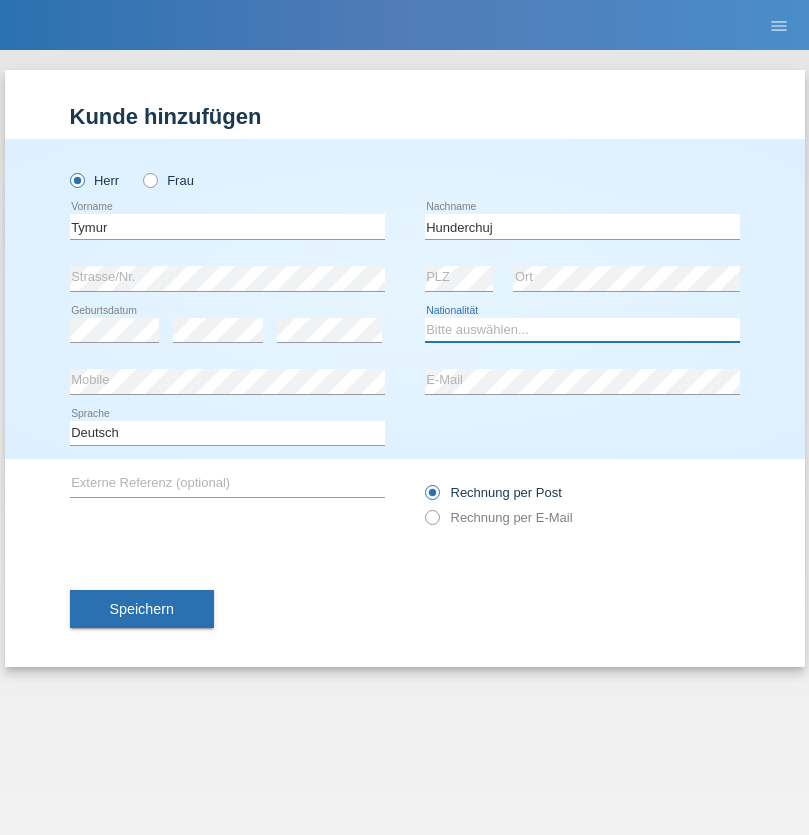 select on "UA" 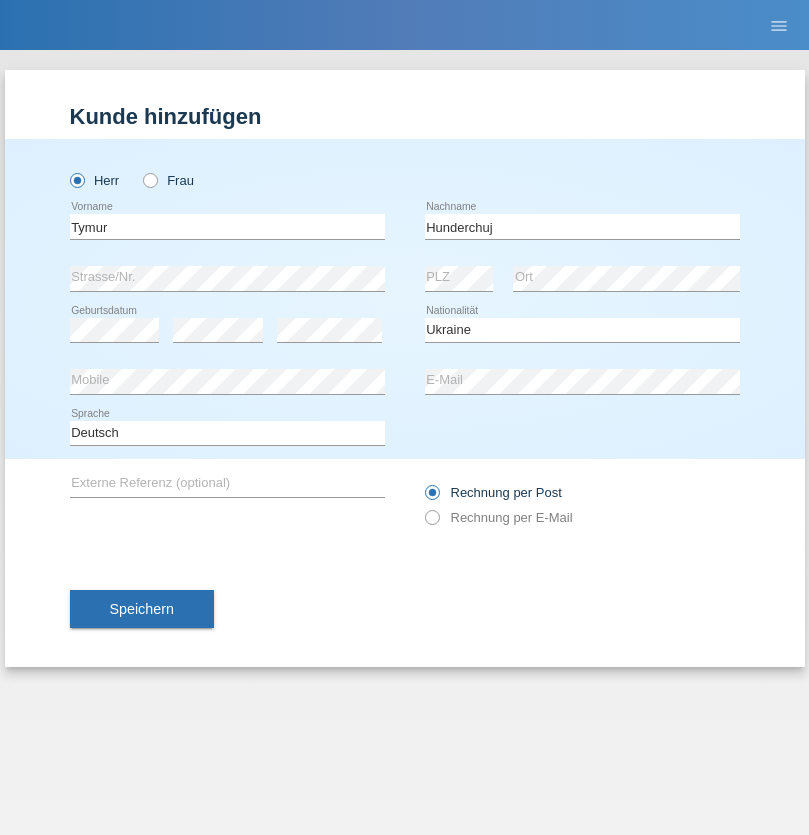 select on "C" 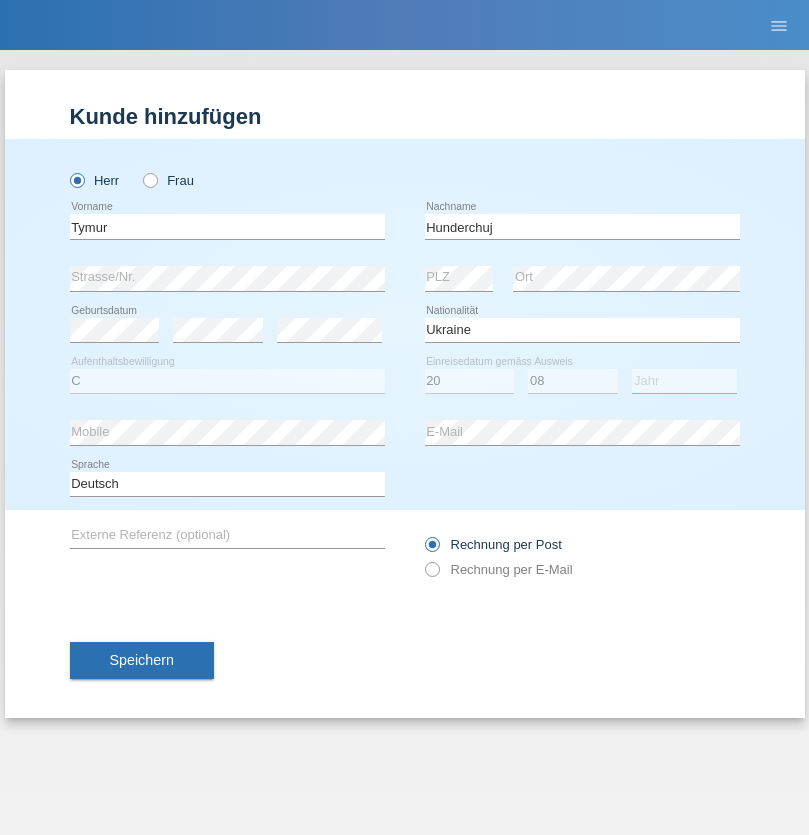 select on "2021" 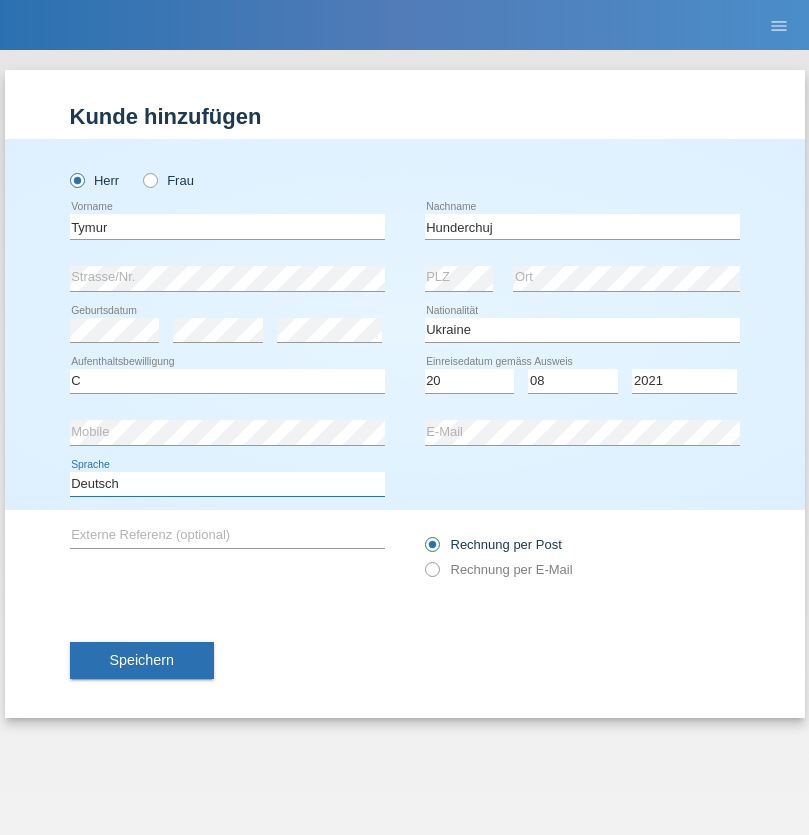 select on "en" 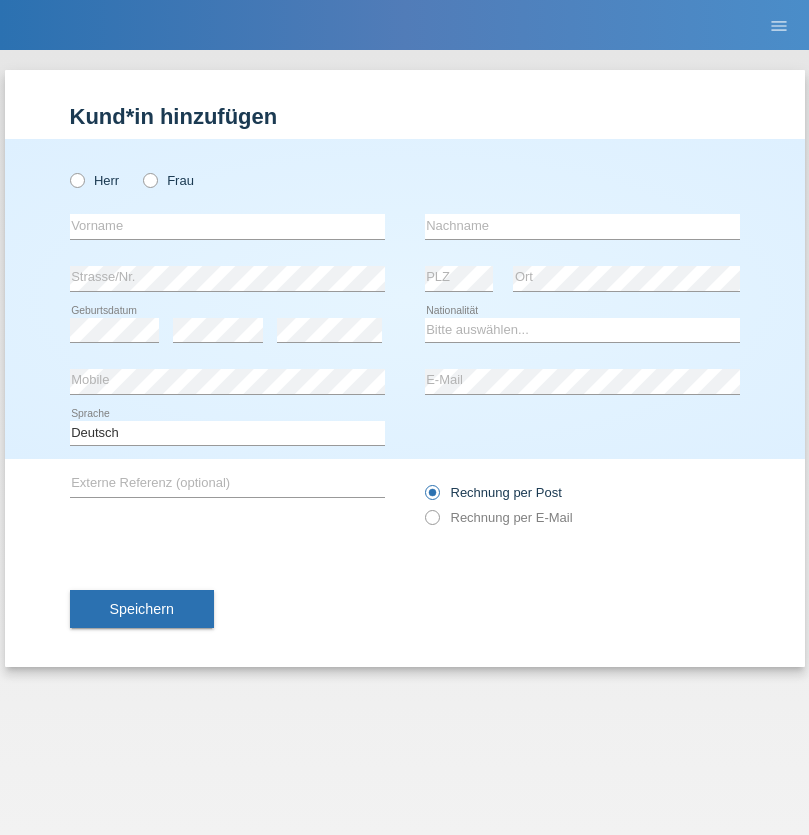 scroll, scrollTop: 0, scrollLeft: 0, axis: both 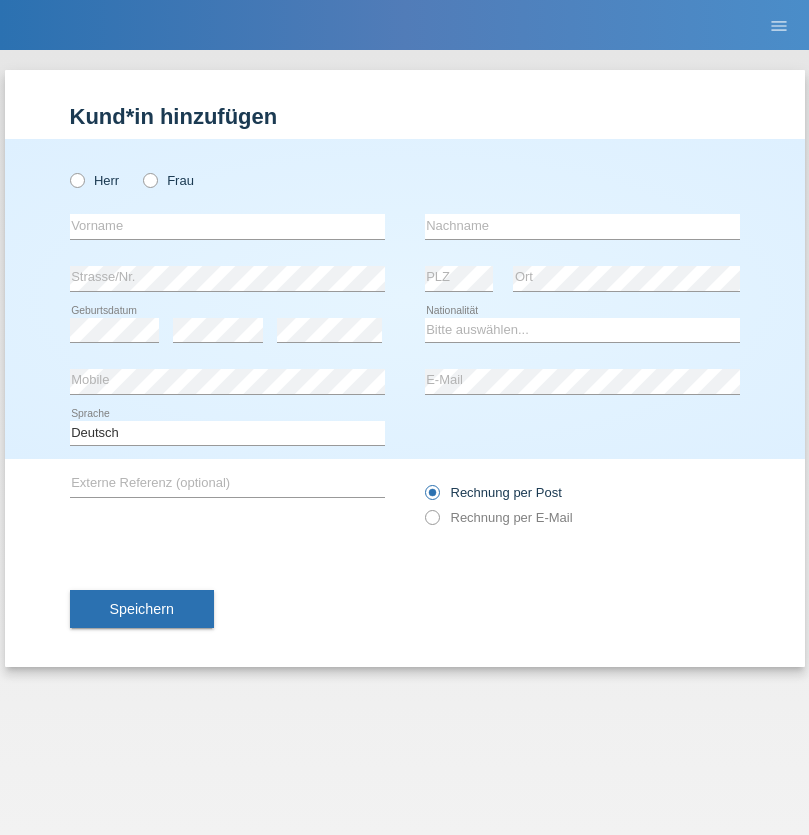 radio on "true" 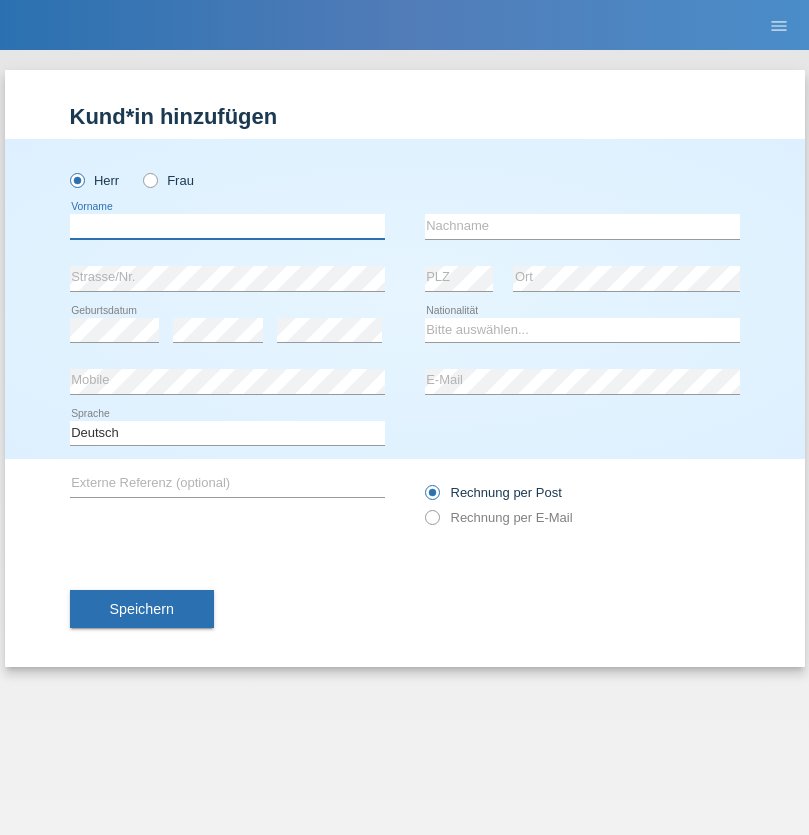 click at bounding box center (227, 226) 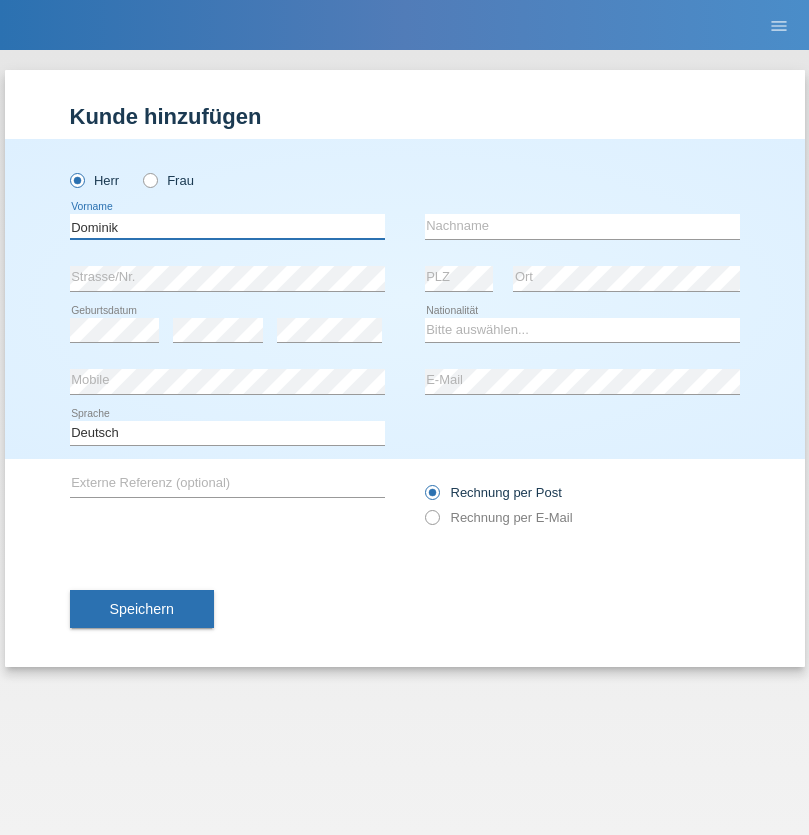 type on "Dominik" 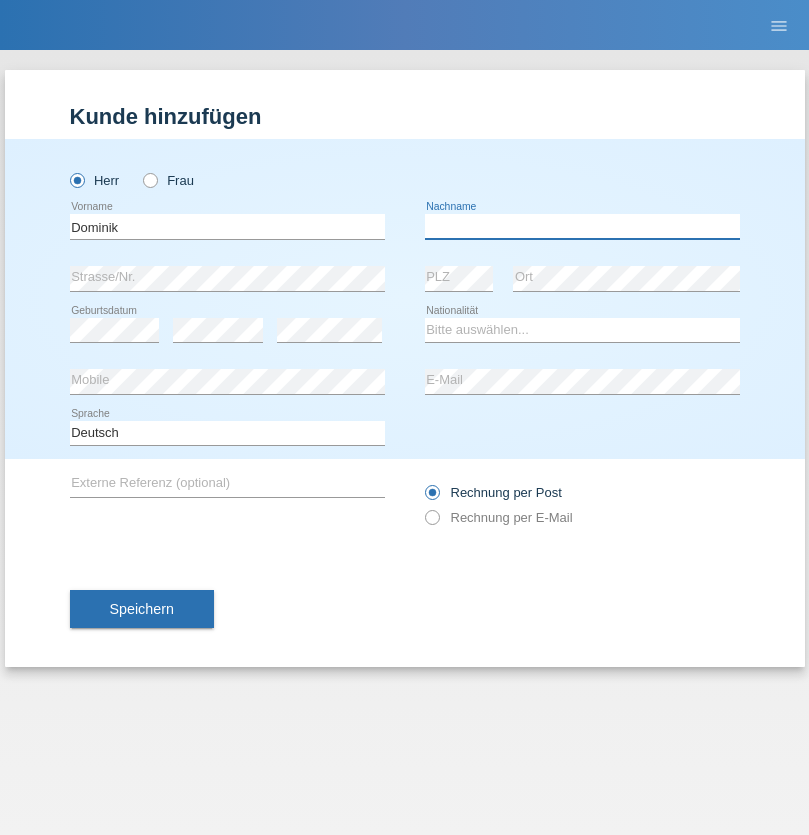 click at bounding box center (582, 226) 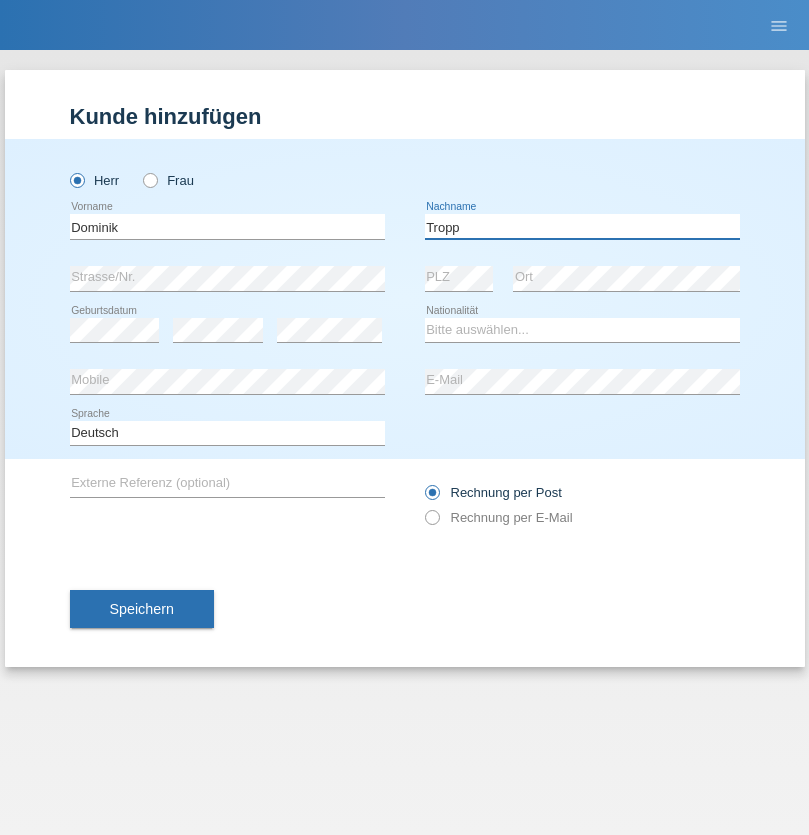 type on "Tropp" 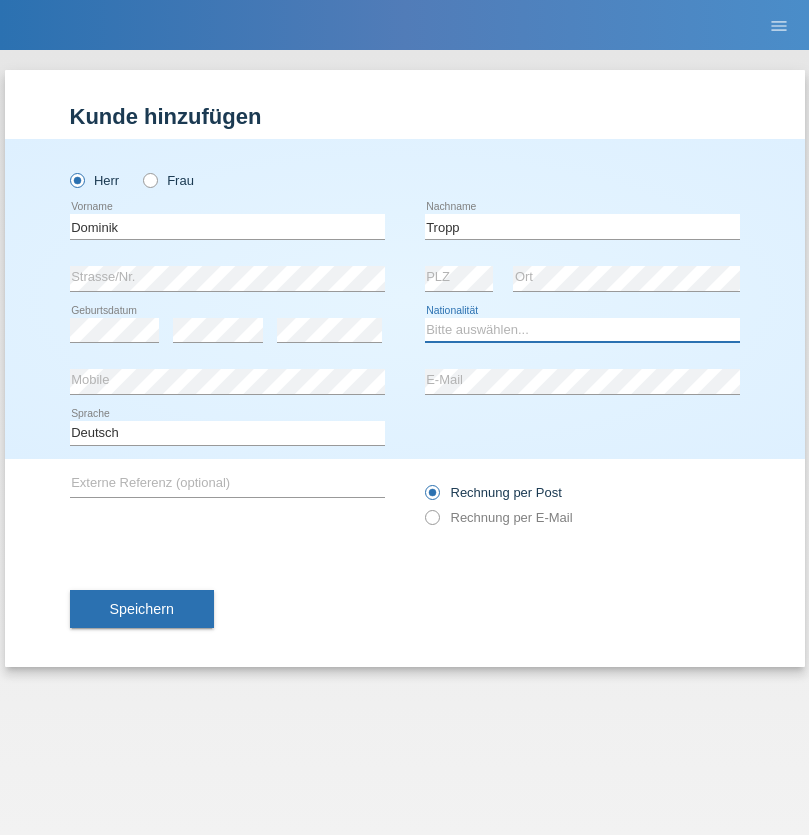 select on "SK" 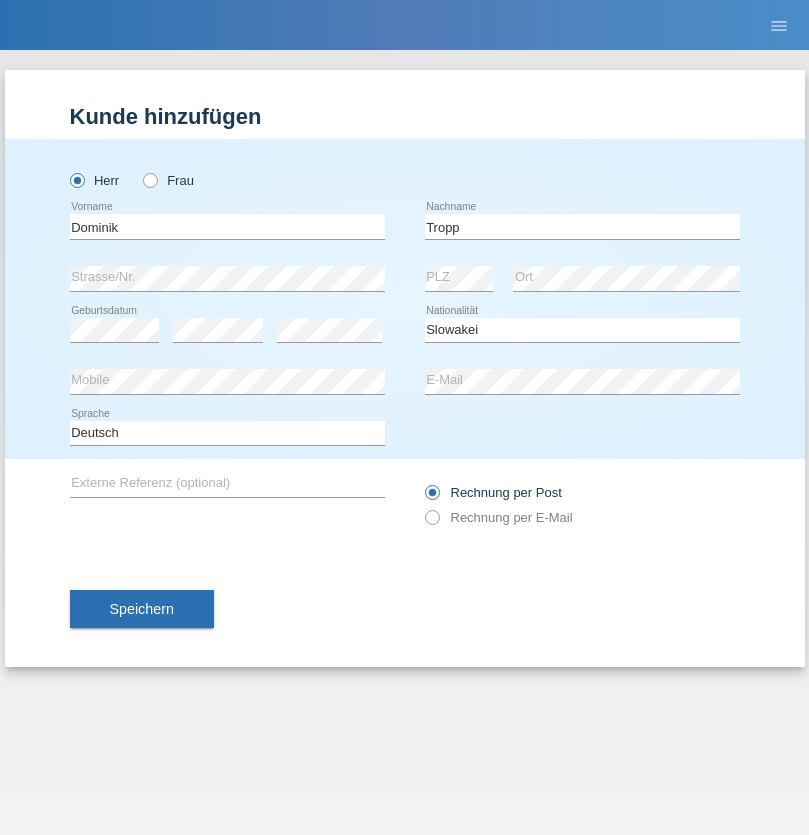 select on "C" 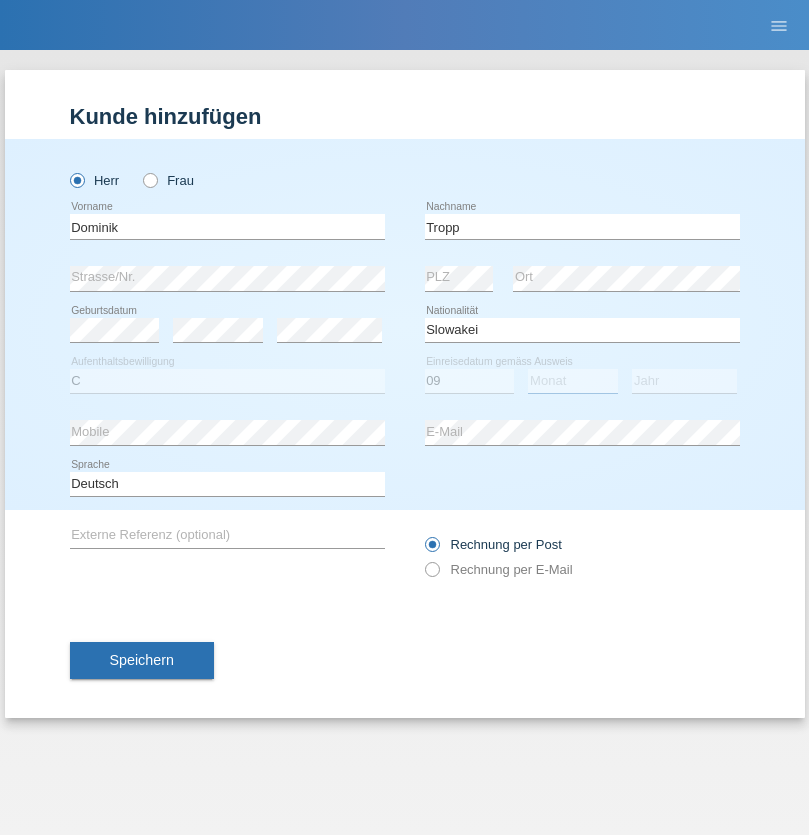 select on "08" 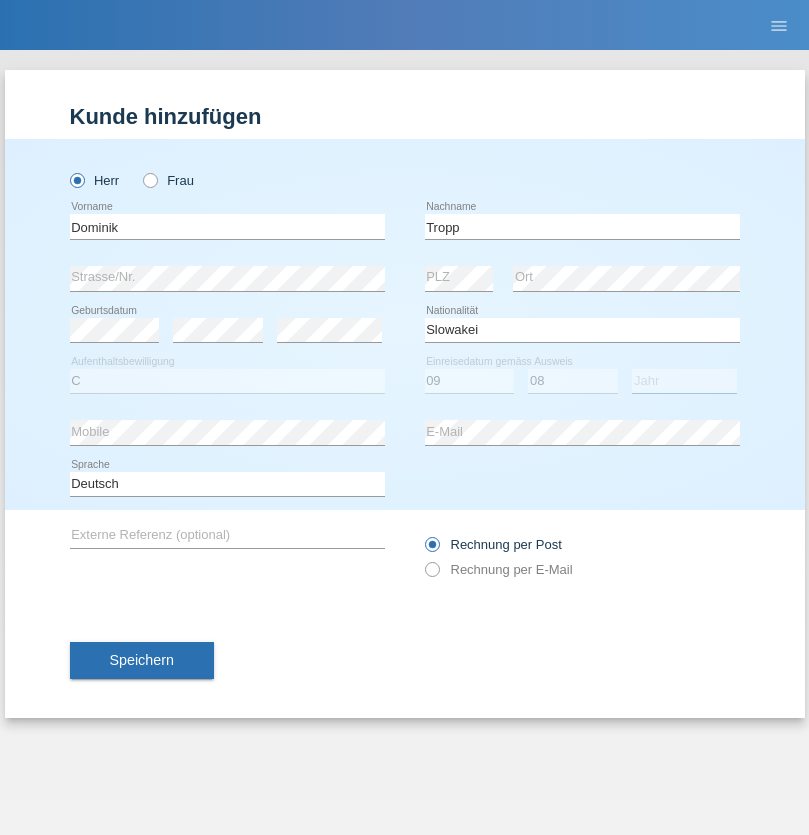 select on "2021" 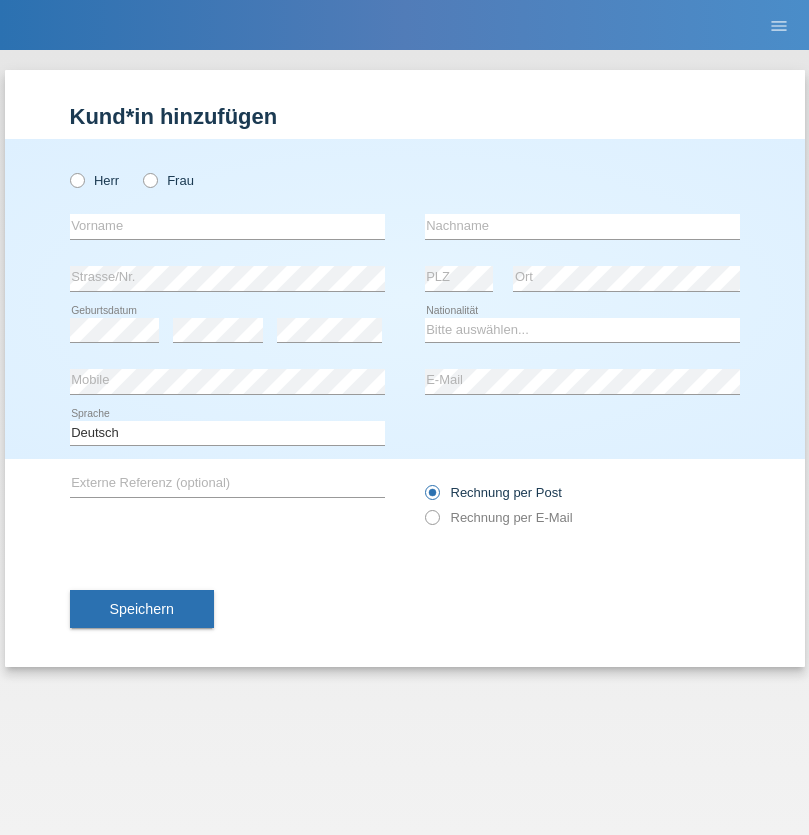 scroll, scrollTop: 0, scrollLeft: 0, axis: both 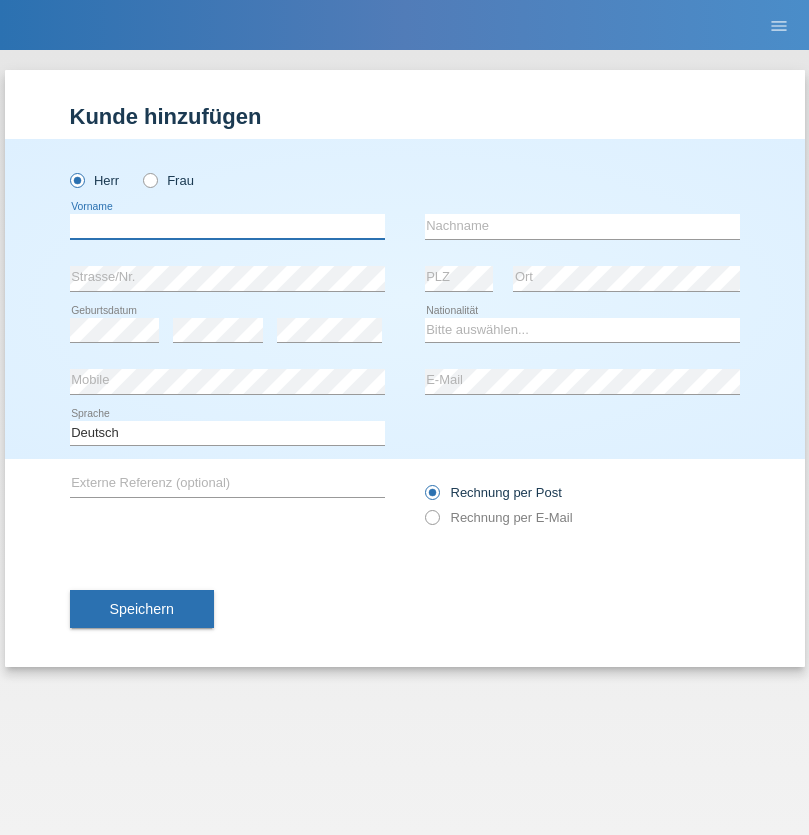 click at bounding box center (227, 226) 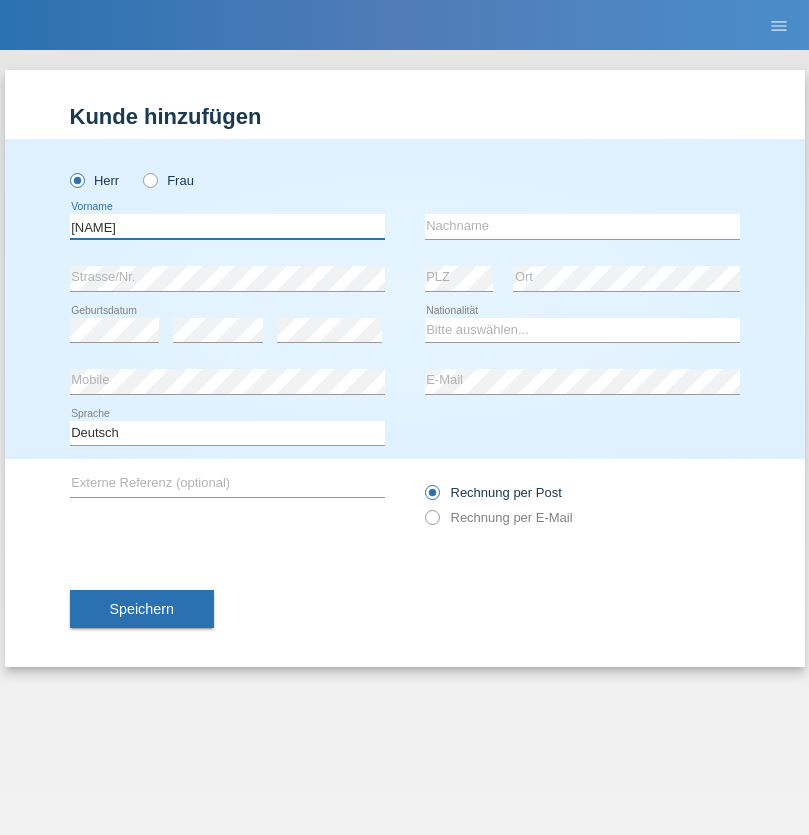 type on "[NAME]" 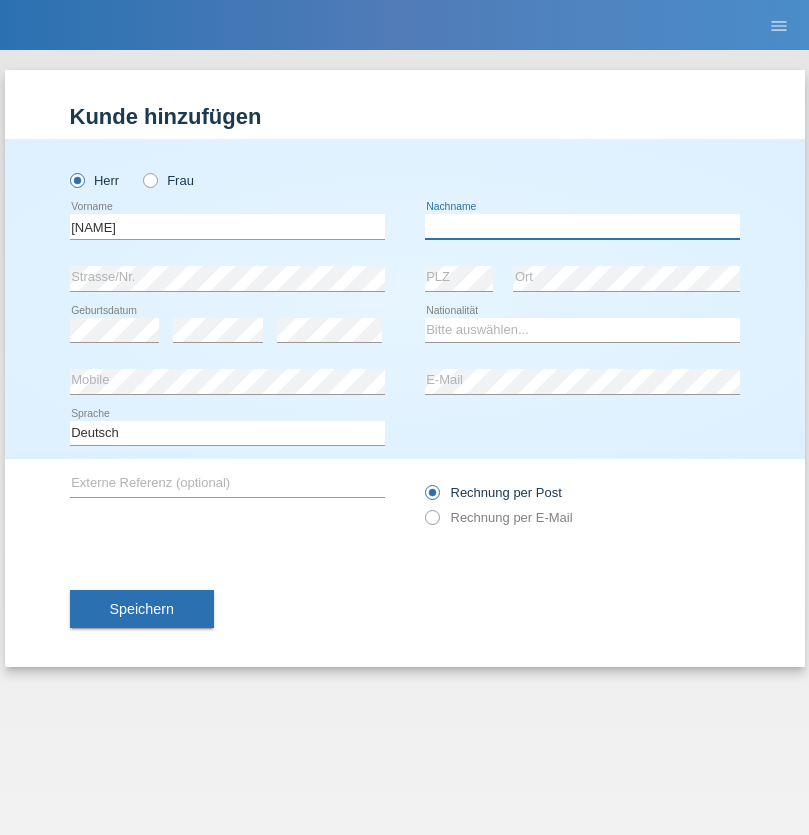 click at bounding box center (582, 226) 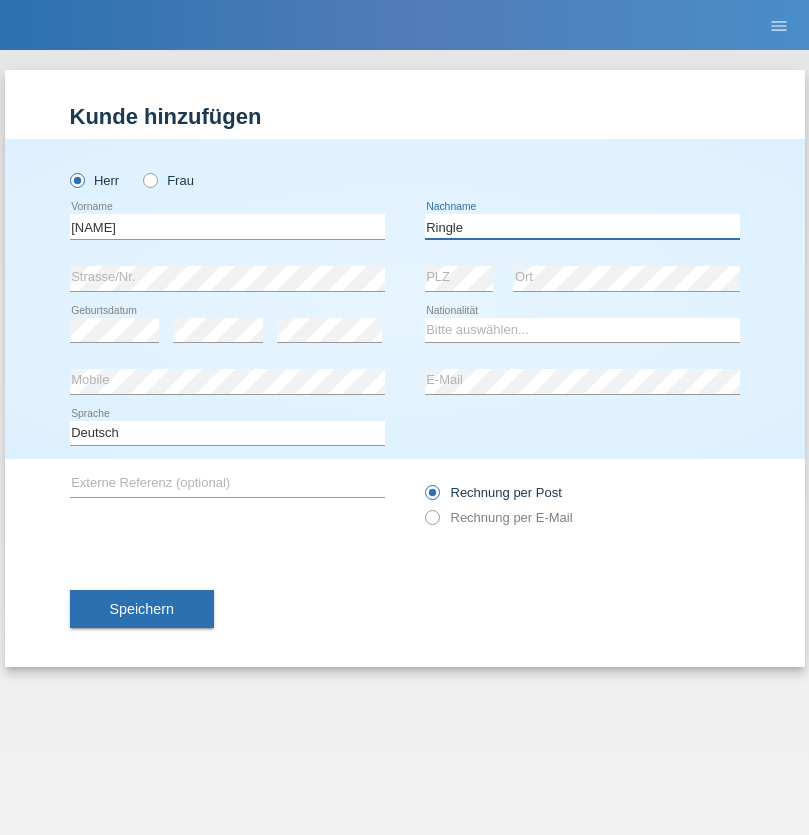 type on "Ringle" 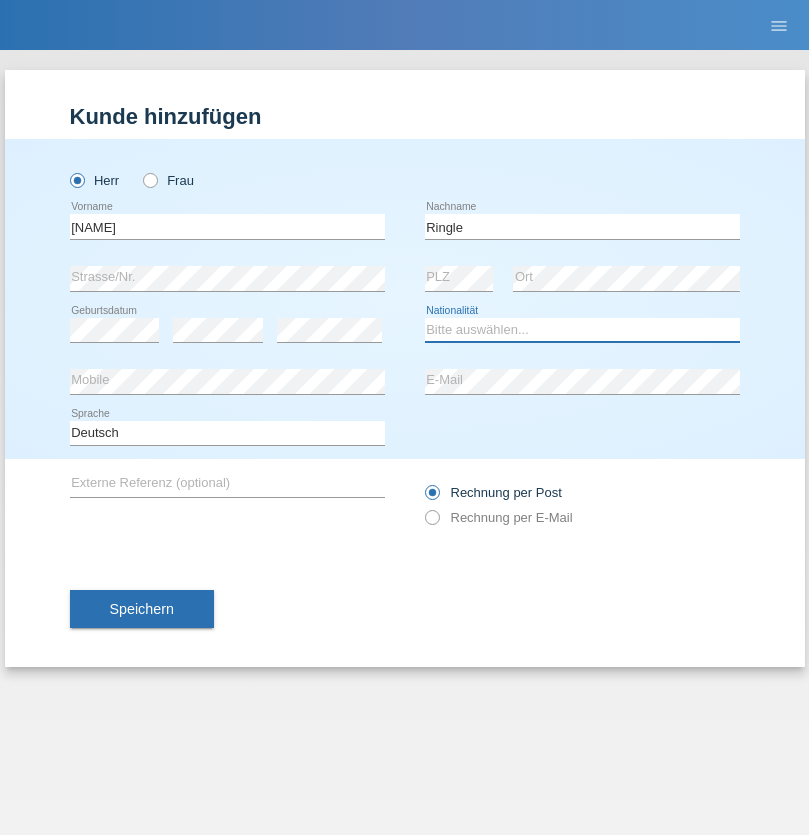 select on "DE" 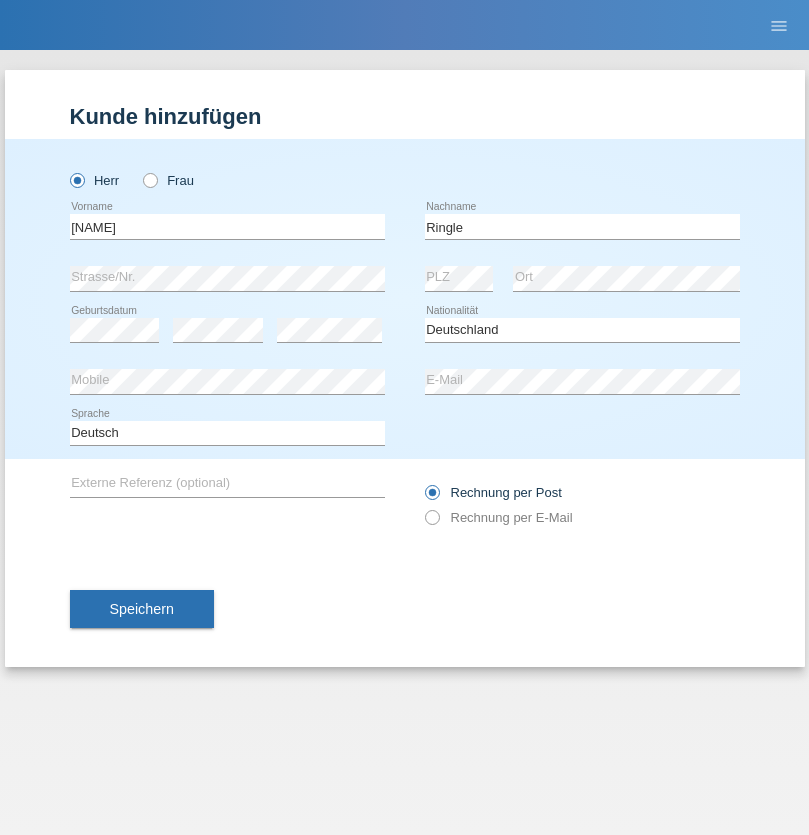 select on "C" 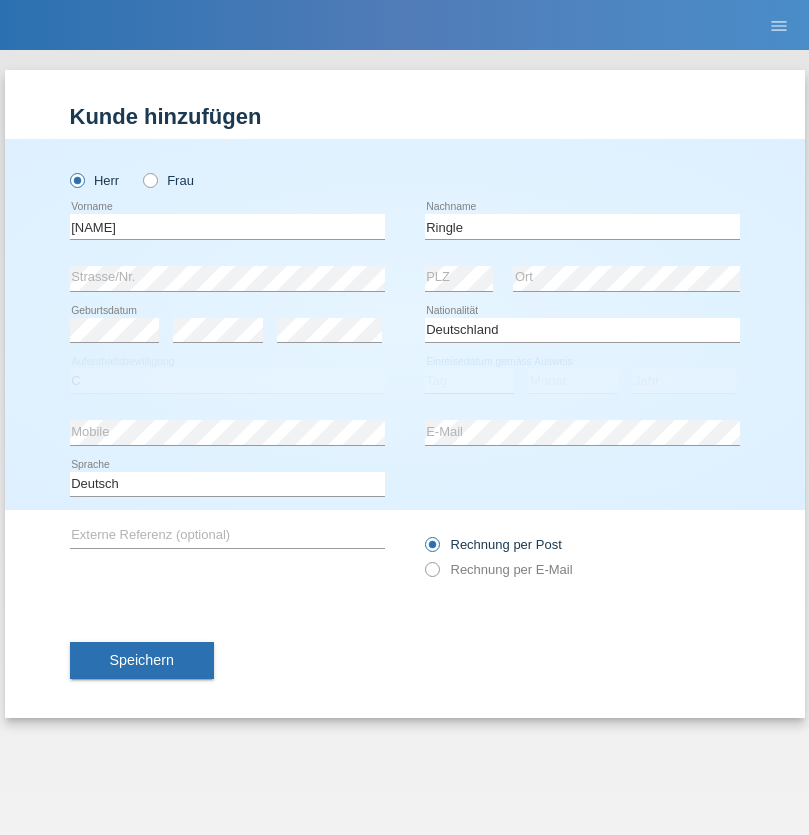 select on "06" 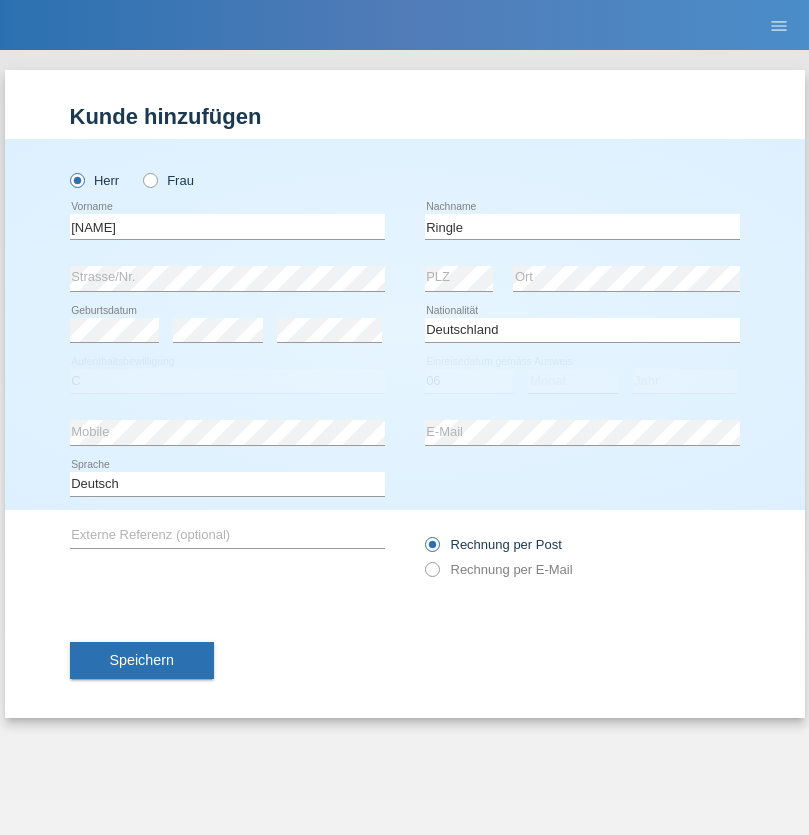 select on "01" 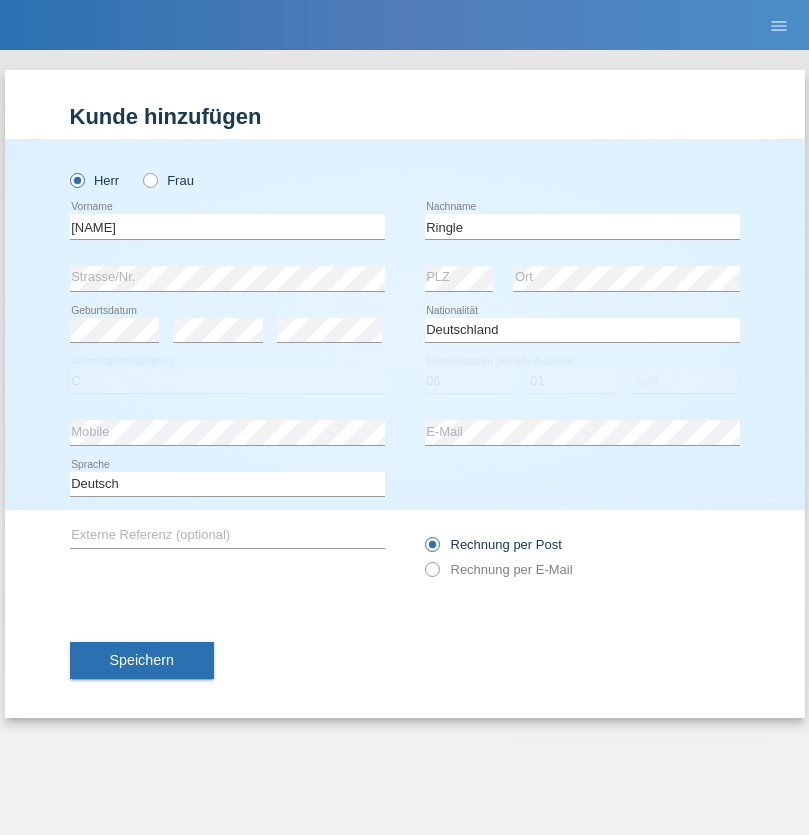 select on "2021" 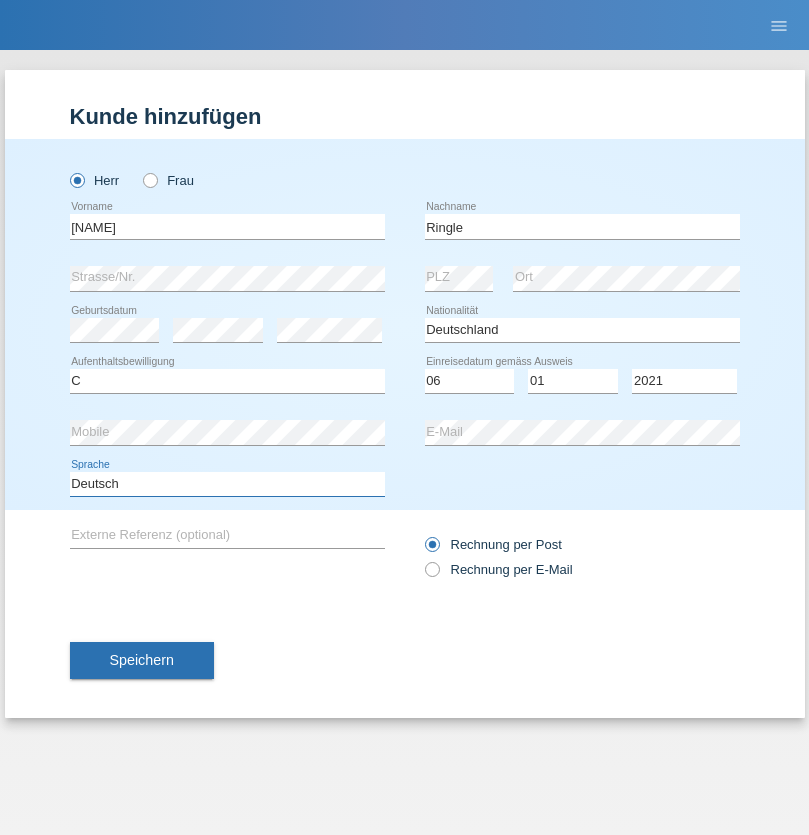 select on "en" 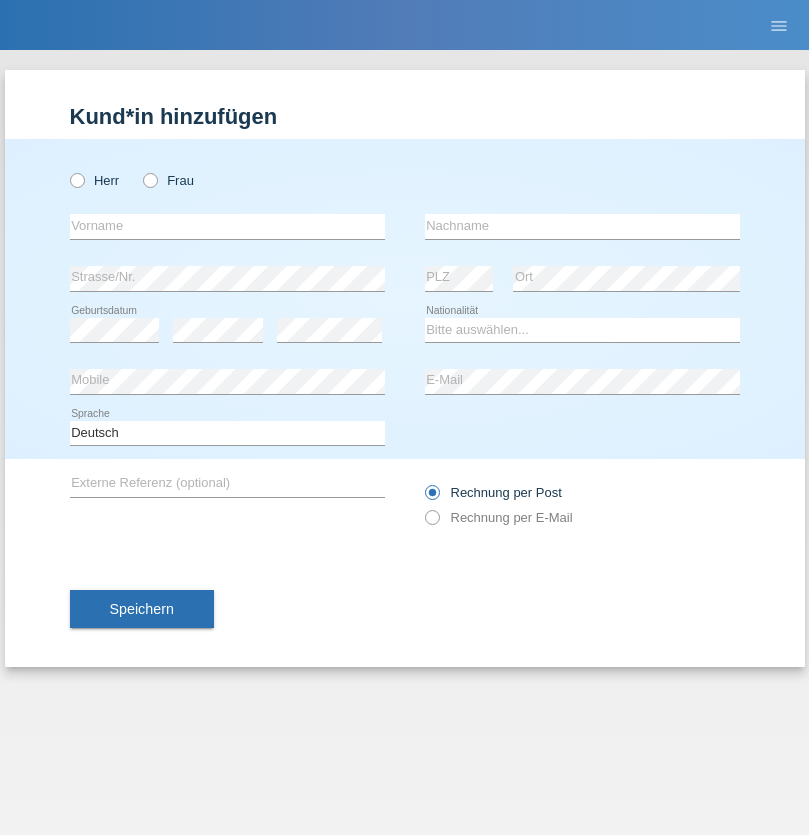 scroll, scrollTop: 0, scrollLeft: 0, axis: both 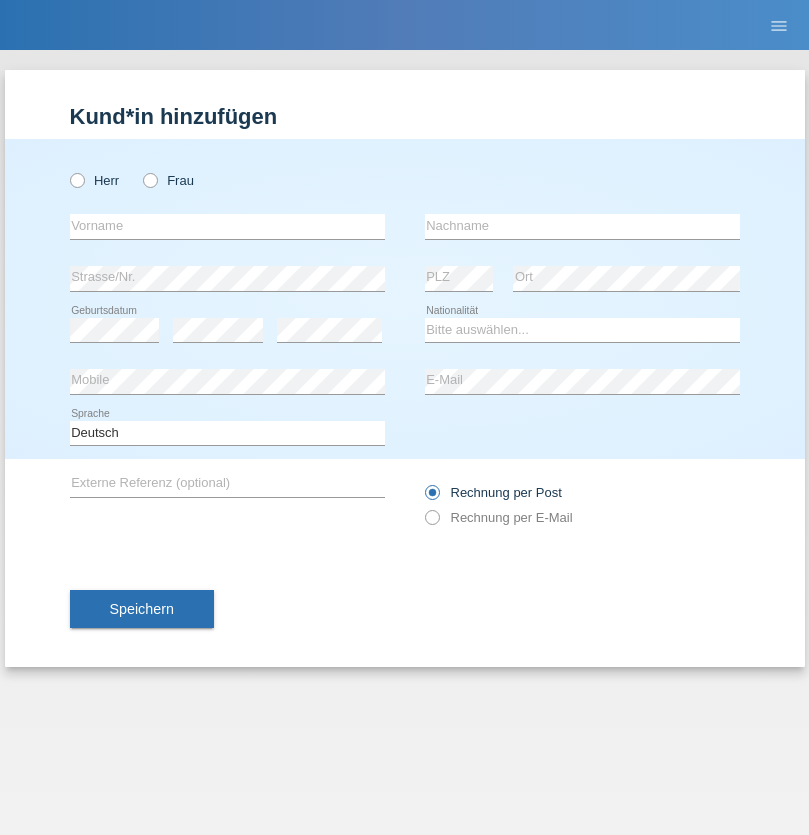 radio on "true" 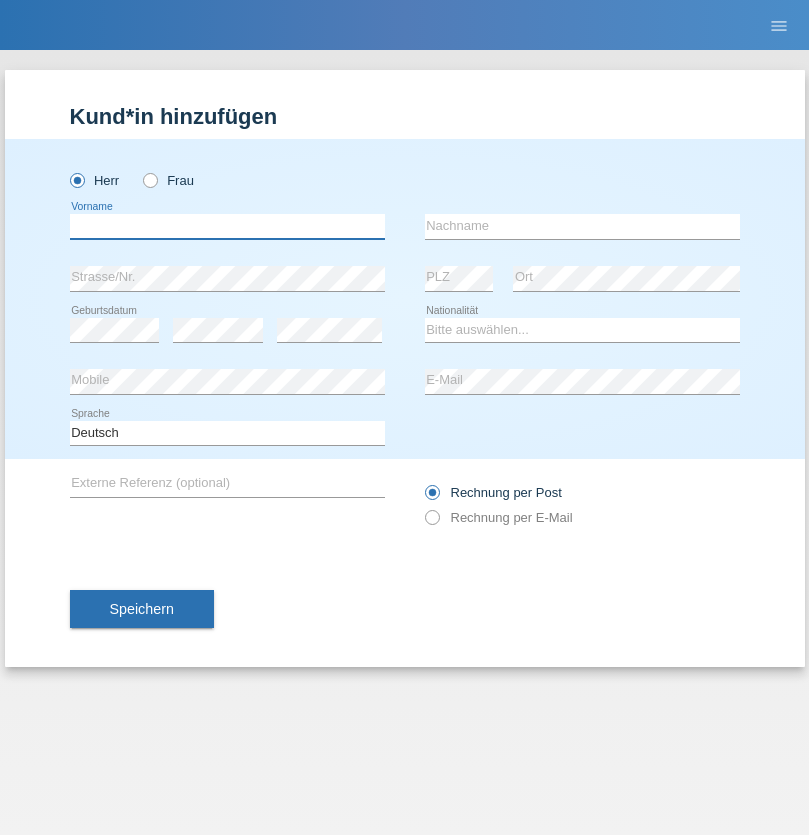 click at bounding box center (227, 226) 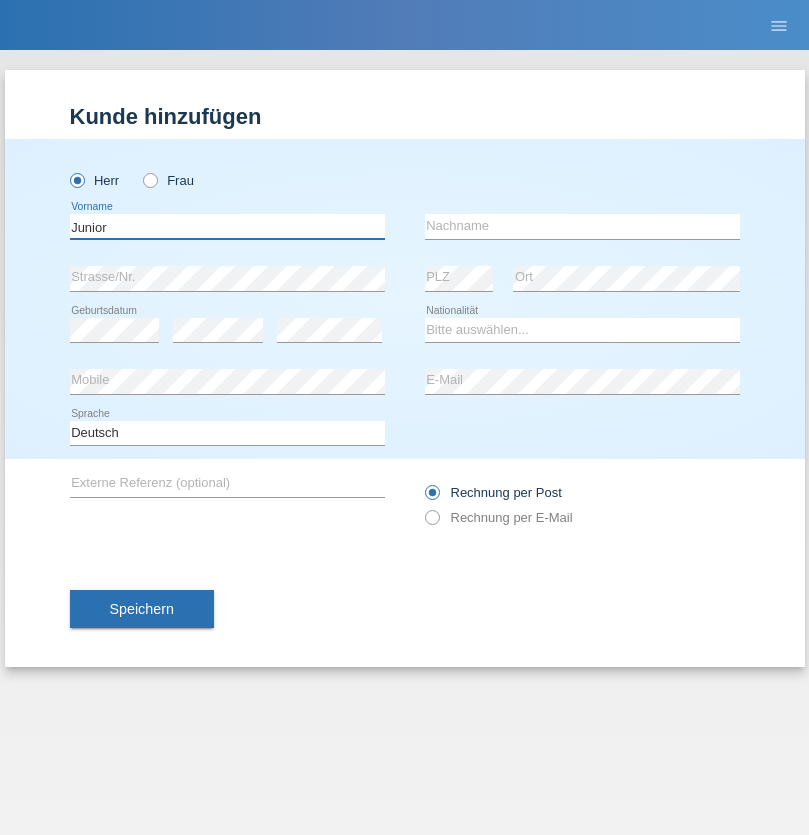 type on "Junior" 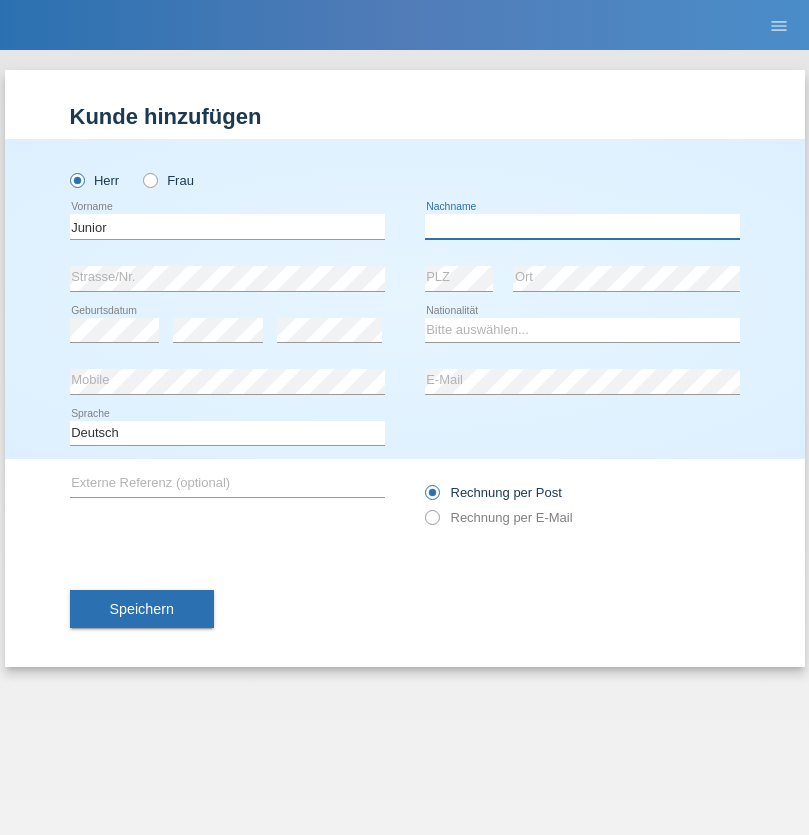 click at bounding box center [582, 226] 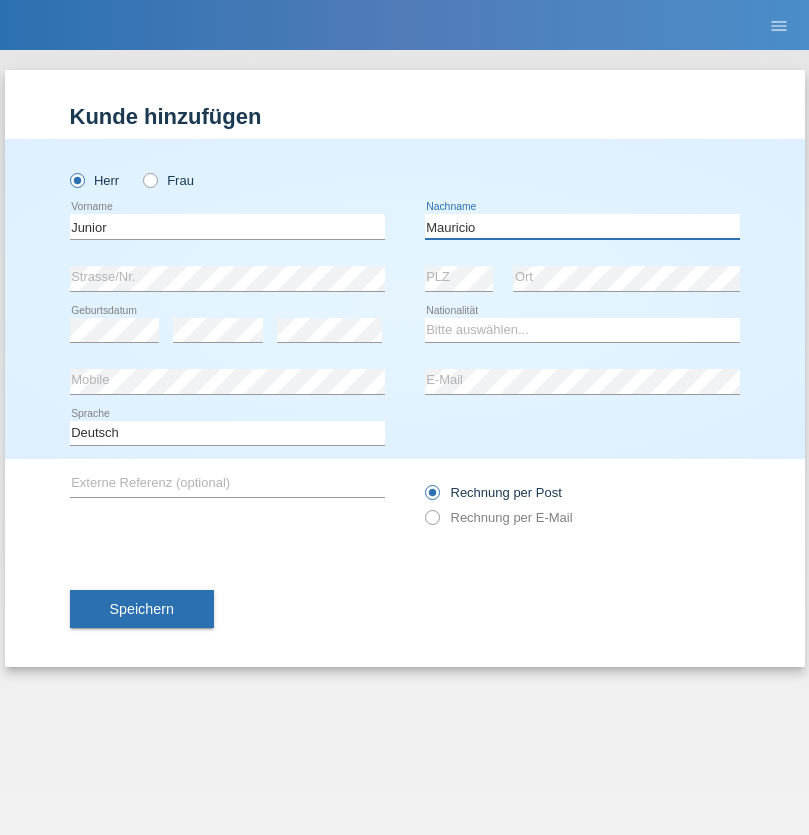 type on "Mauricio" 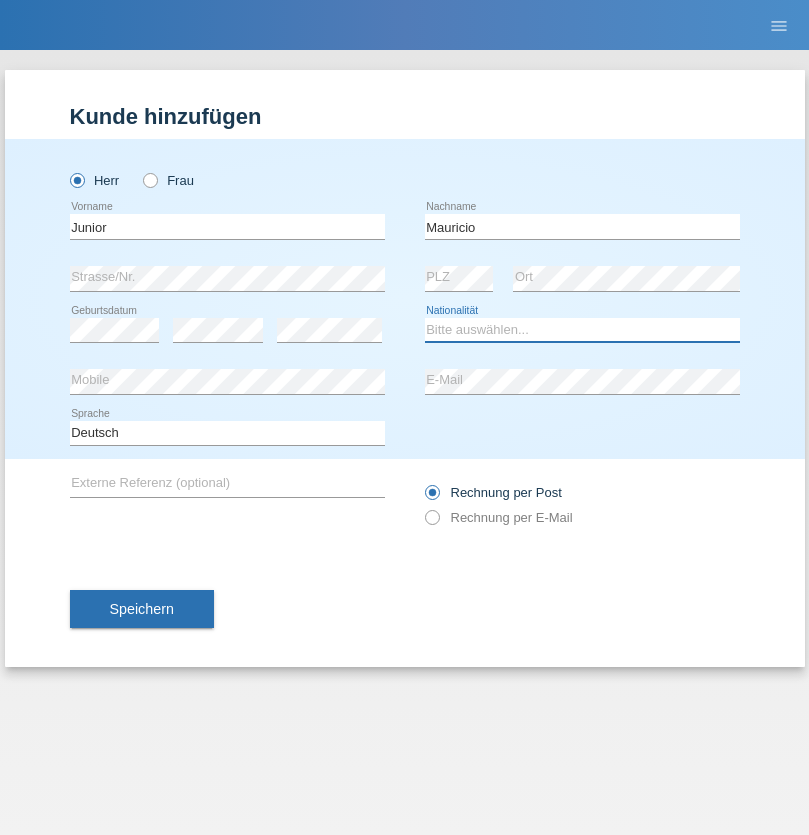 select on "CH" 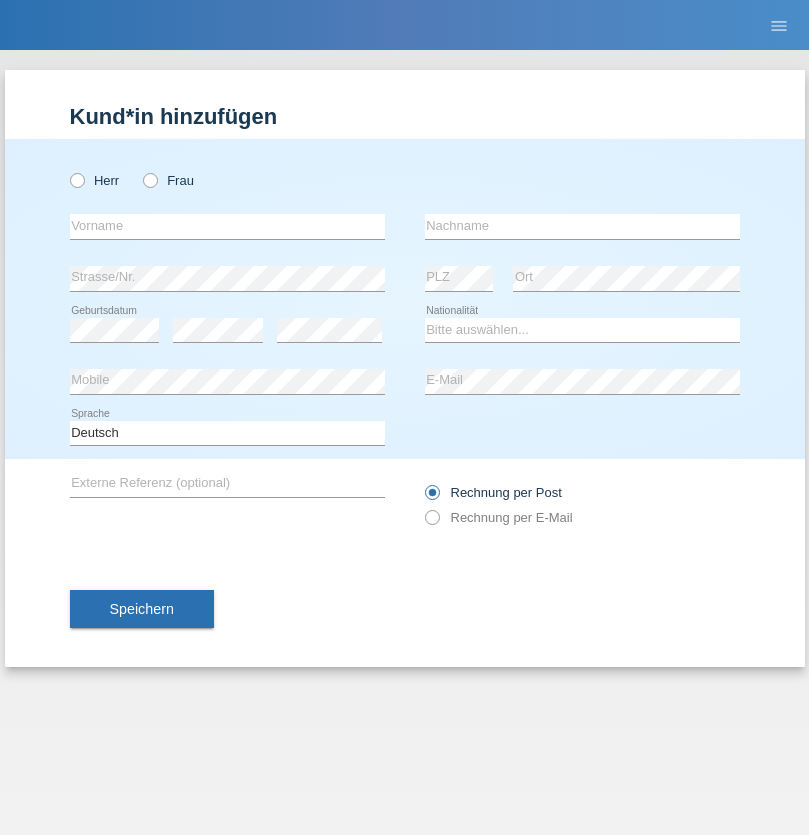 scroll, scrollTop: 0, scrollLeft: 0, axis: both 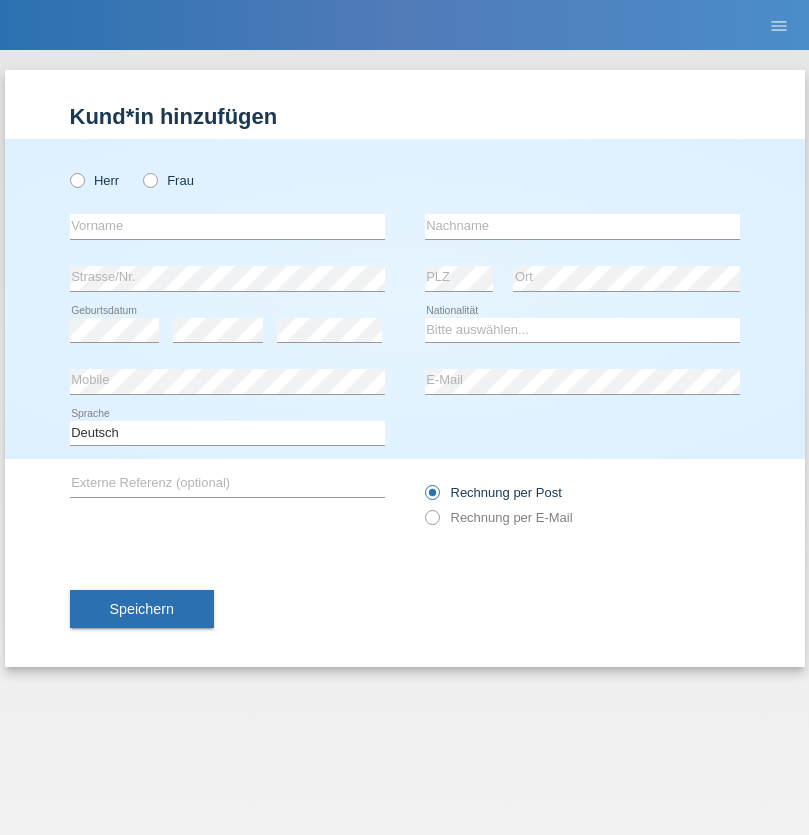 radio on "true" 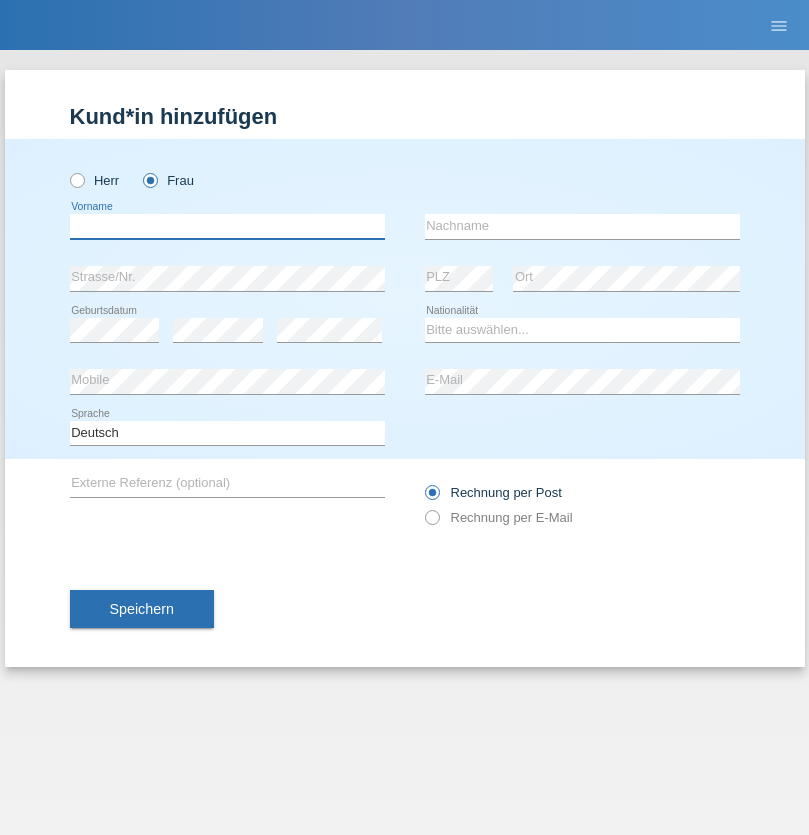 click at bounding box center [227, 226] 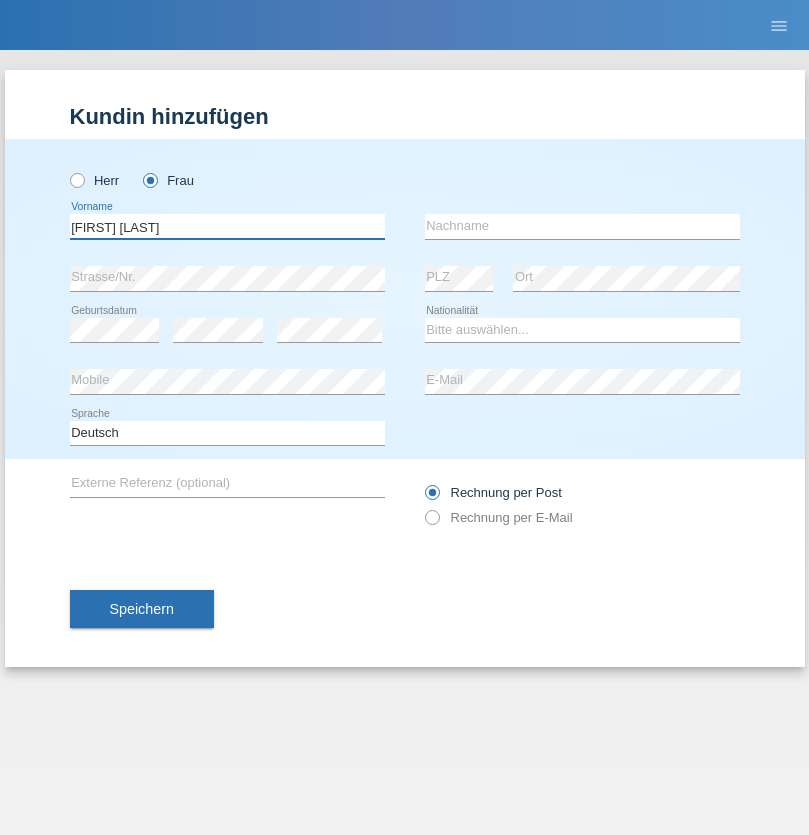 type on "Maria Fernanda" 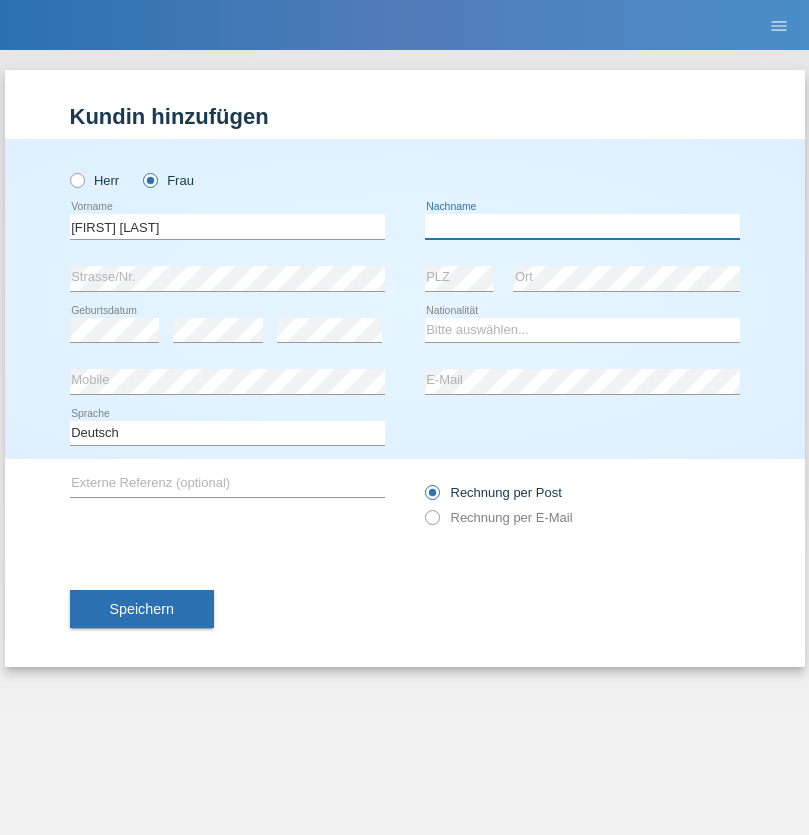 click at bounding box center (582, 226) 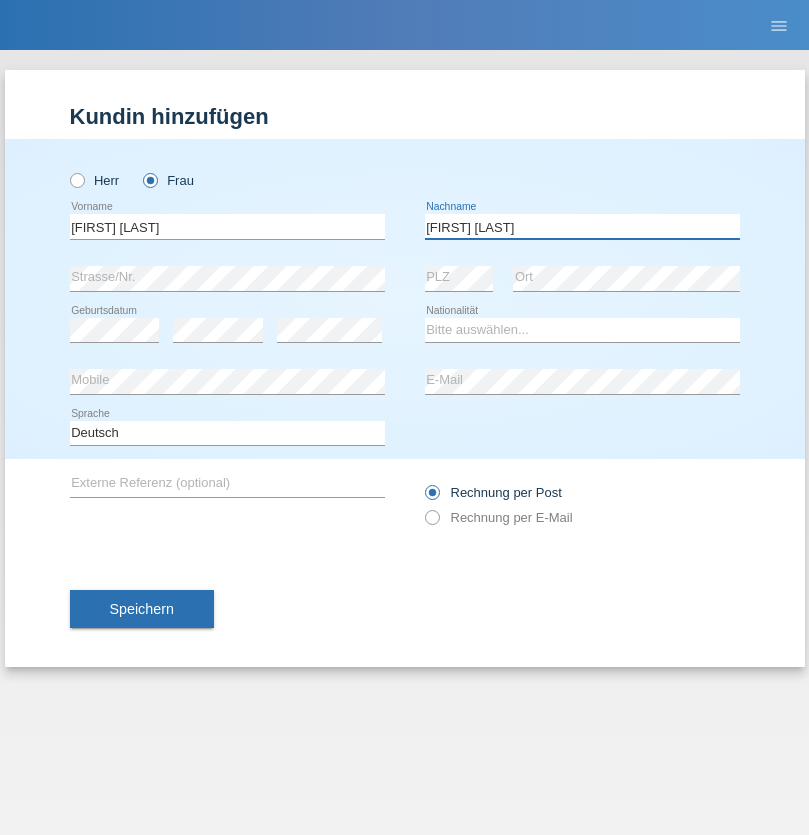 type on "Knusel Campillo" 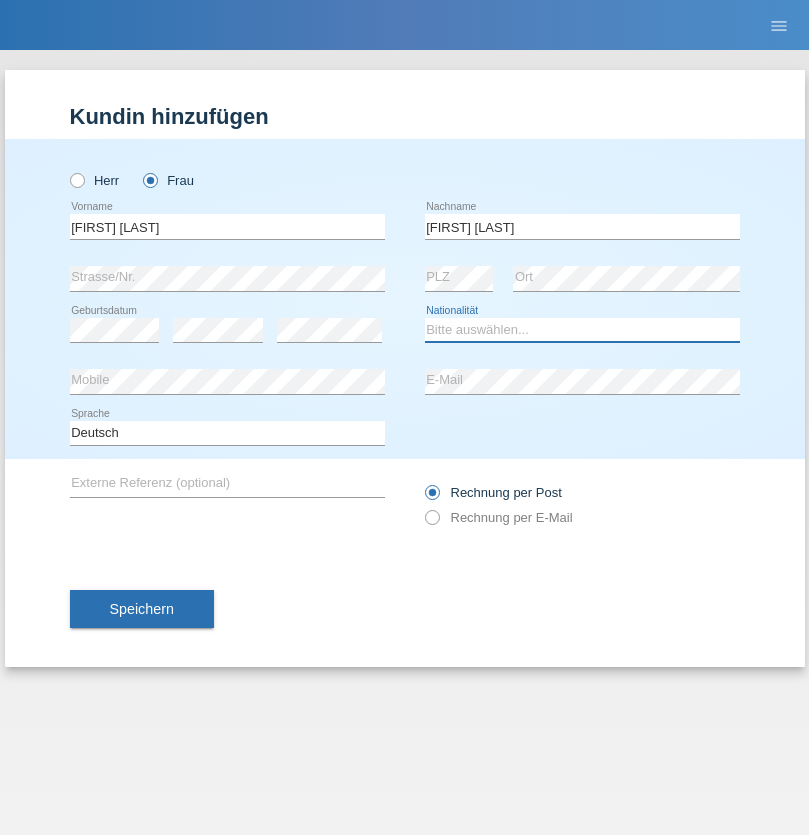 select on "CH" 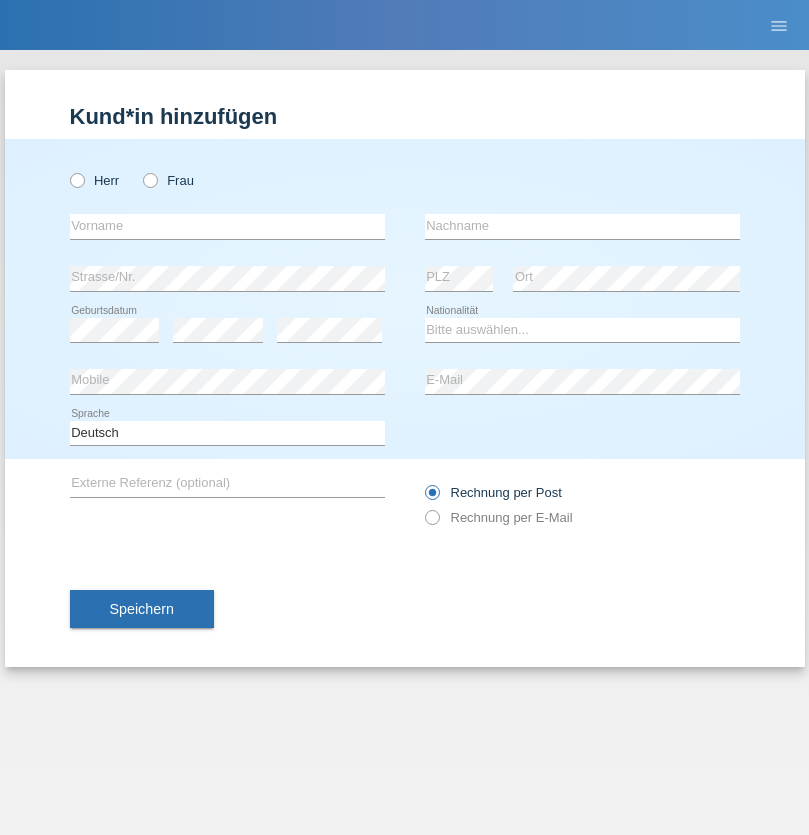 scroll, scrollTop: 0, scrollLeft: 0, axis: both 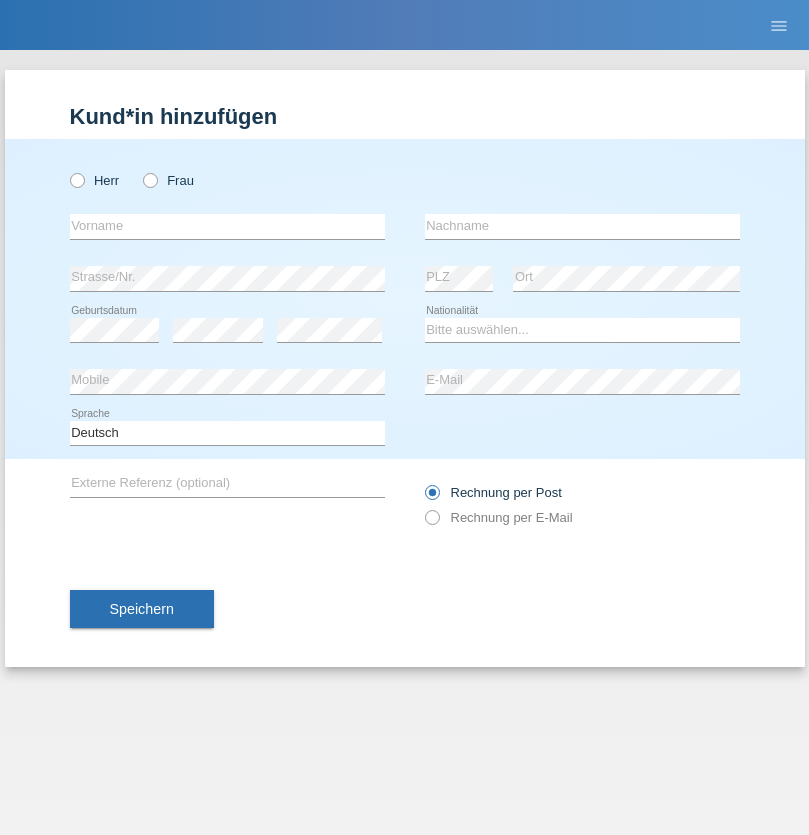 radio on "true" 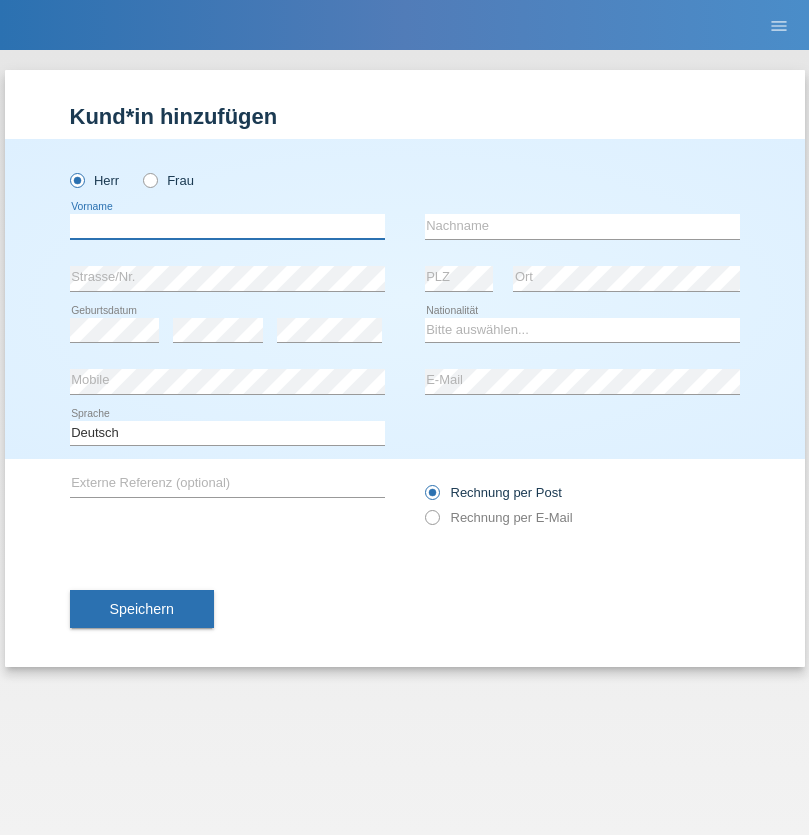 click at bounding box center [227, 226] 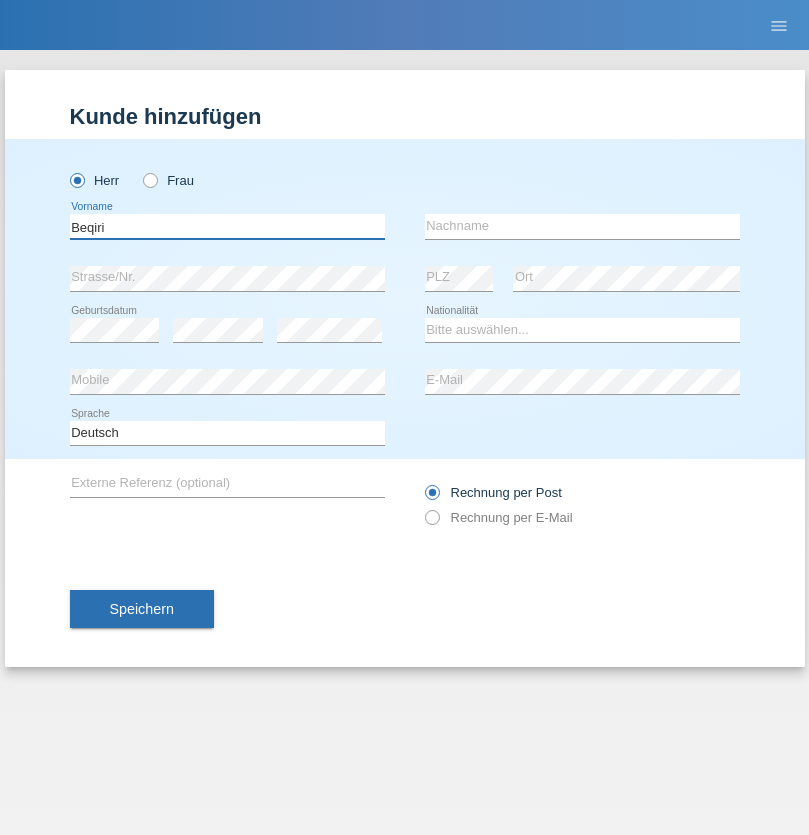 type on "Beqiri" 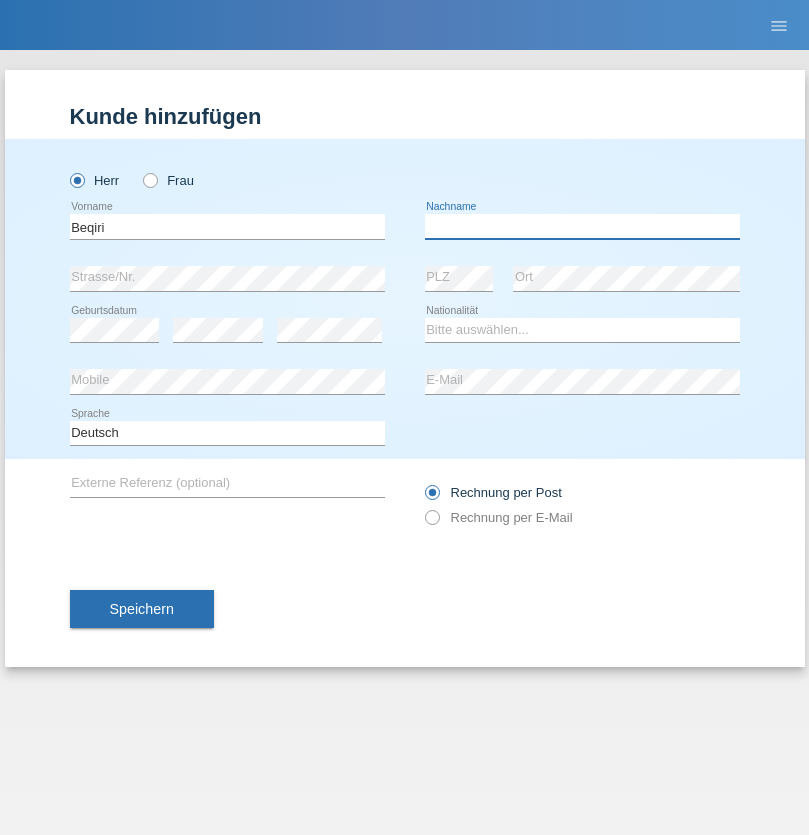 click at bounding box center [582, 226] 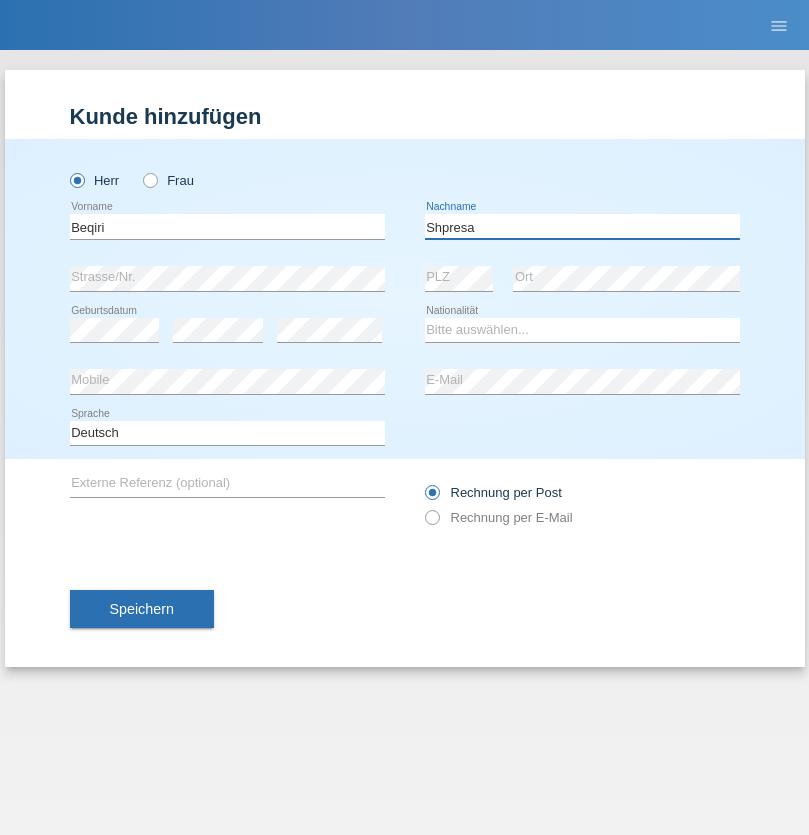 type on "Shpresa" 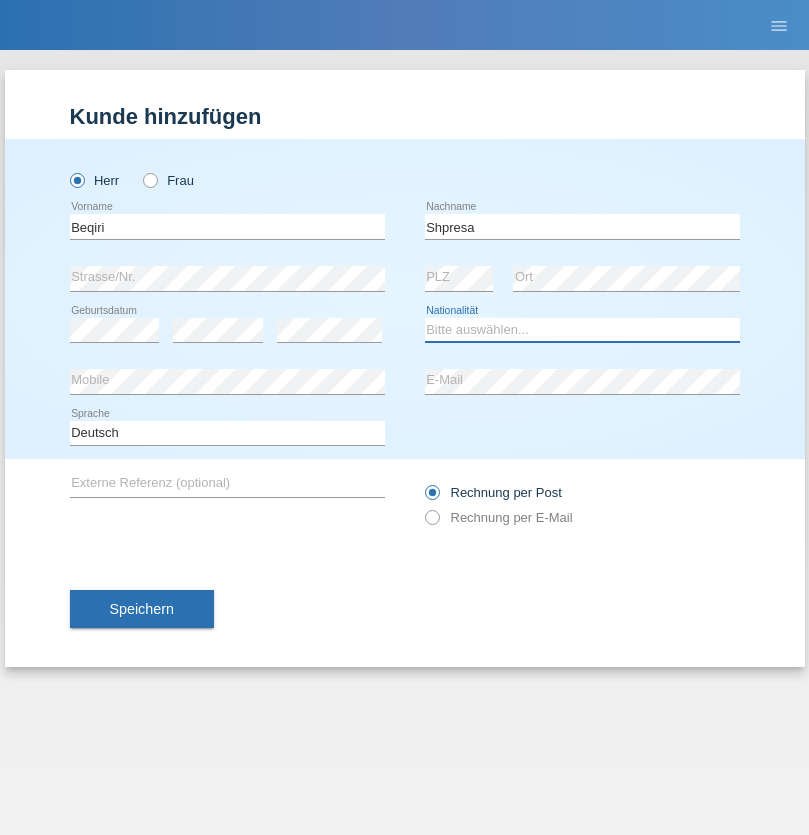select on "XK" 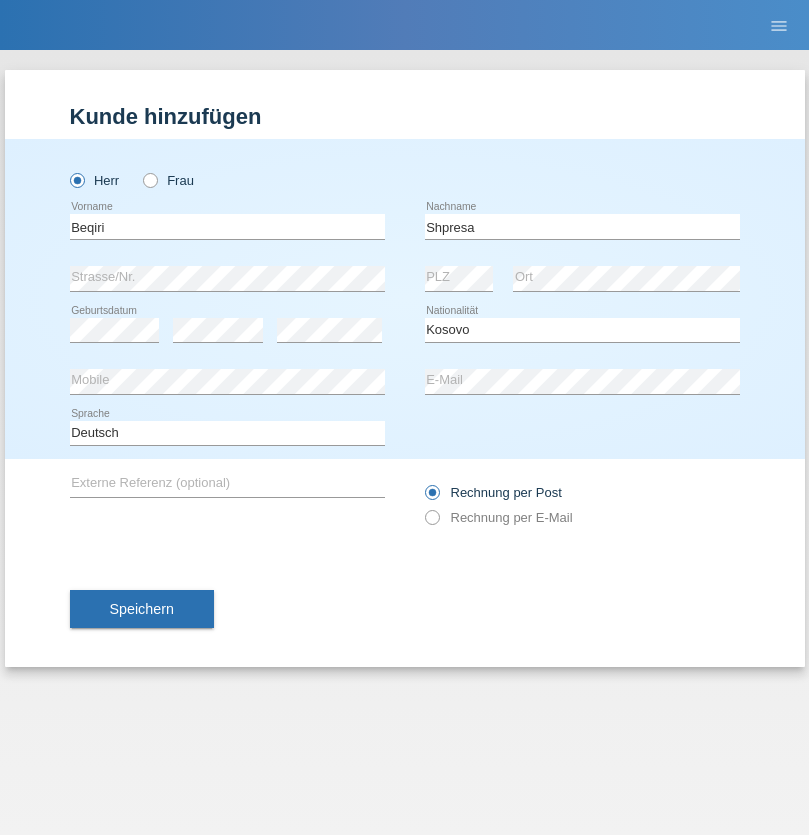 select on "C" 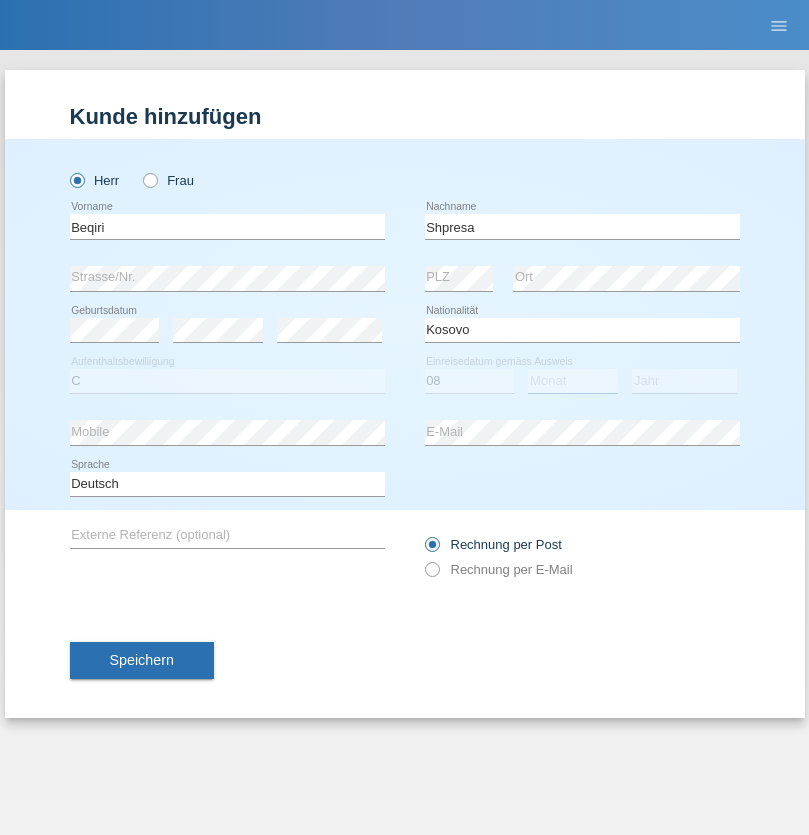 select on "02" 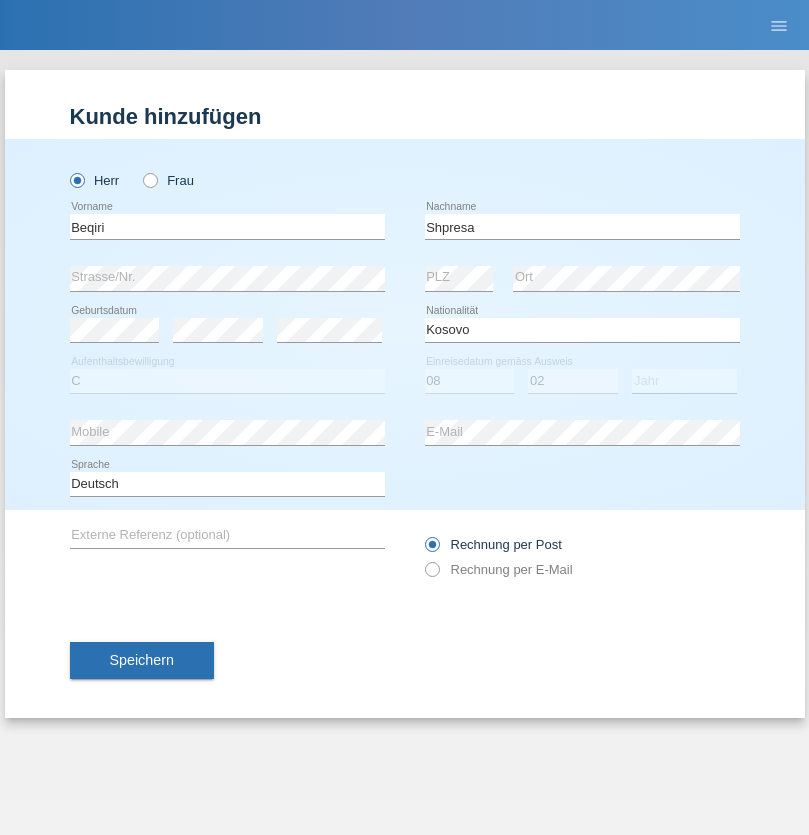 select on "1979" 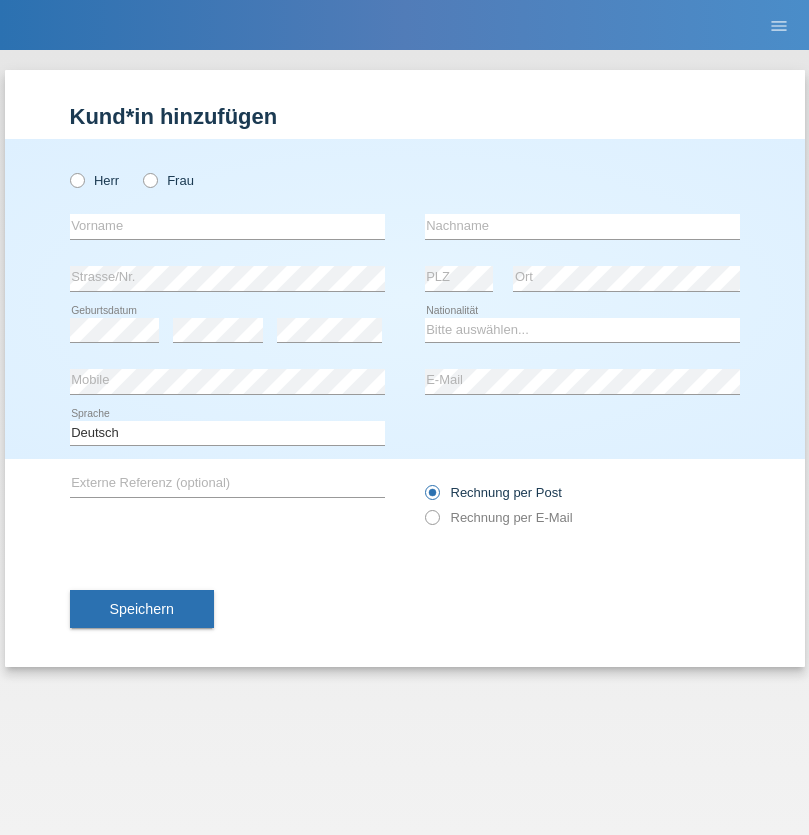 scroll, scrollTop: 0, scrollLeft: 0, axis: both 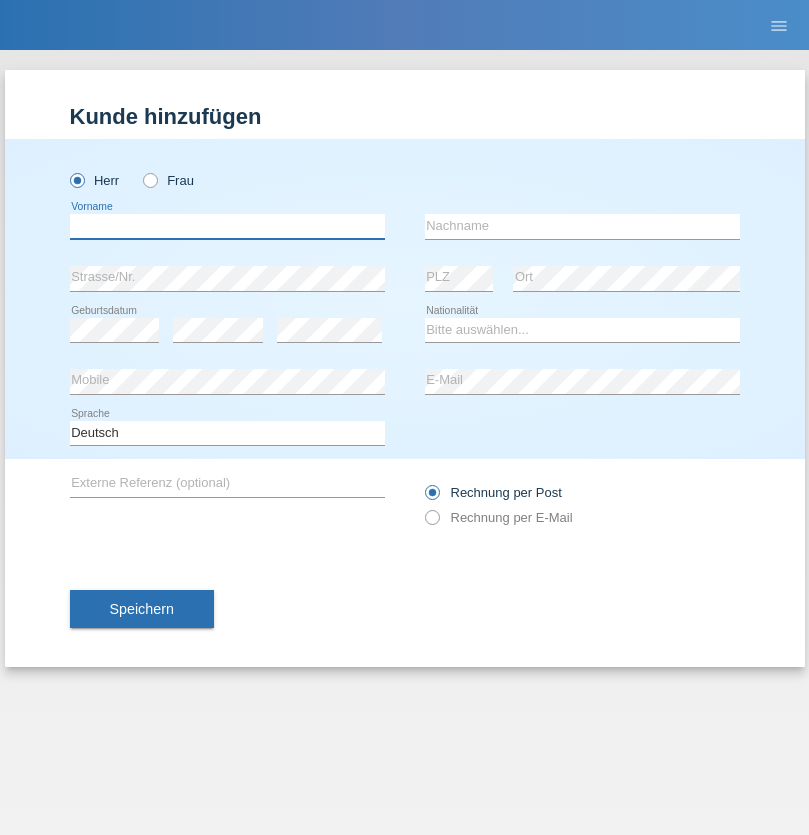 click at bounding box center [227, 226] 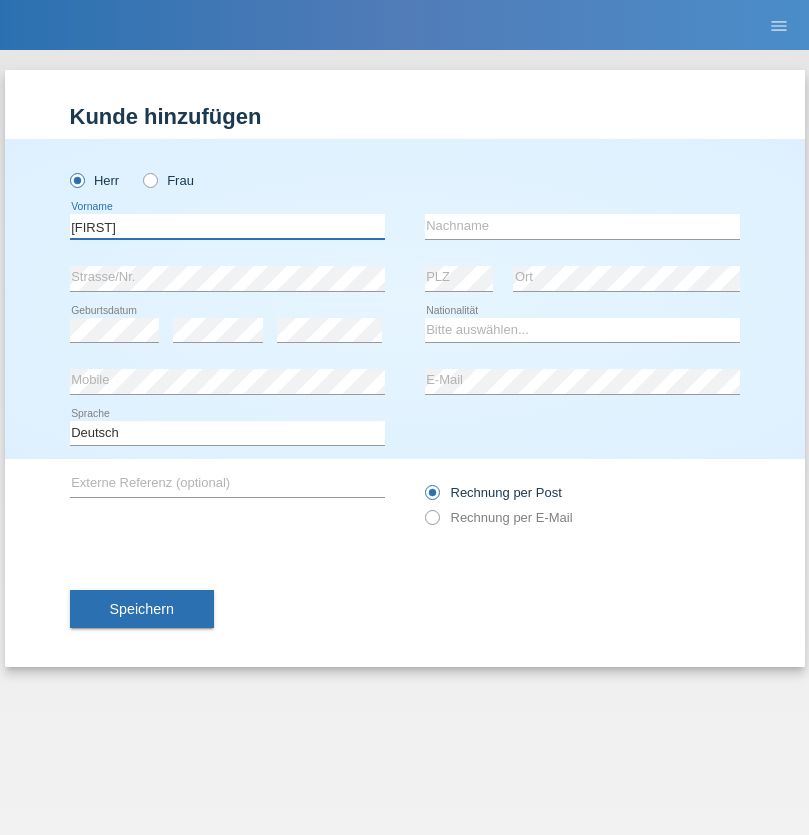 type on "[FIRST]" 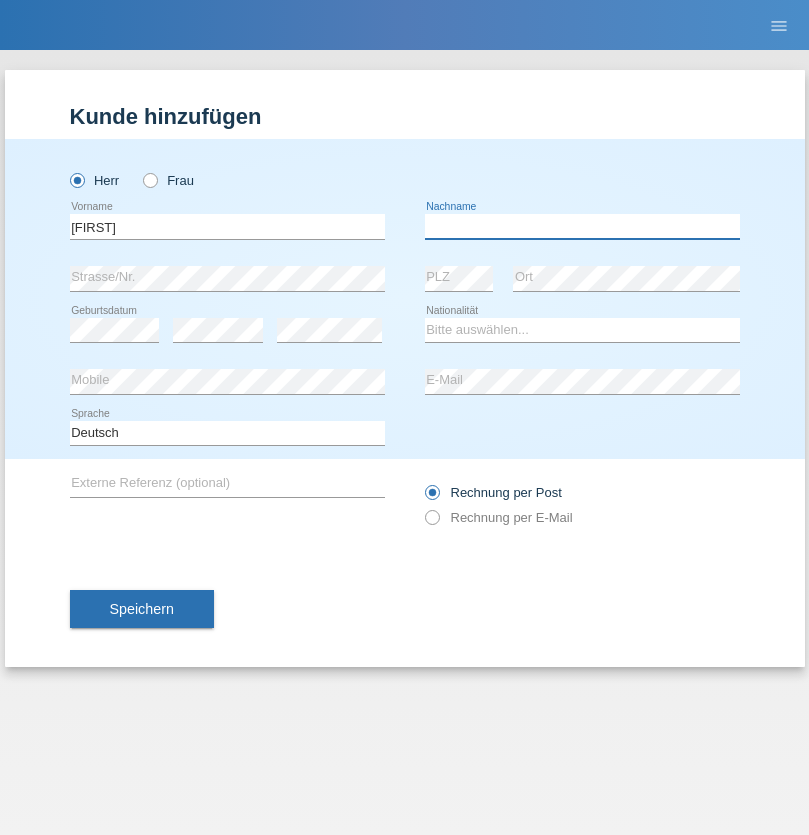 click at bounding box center (582, 226) 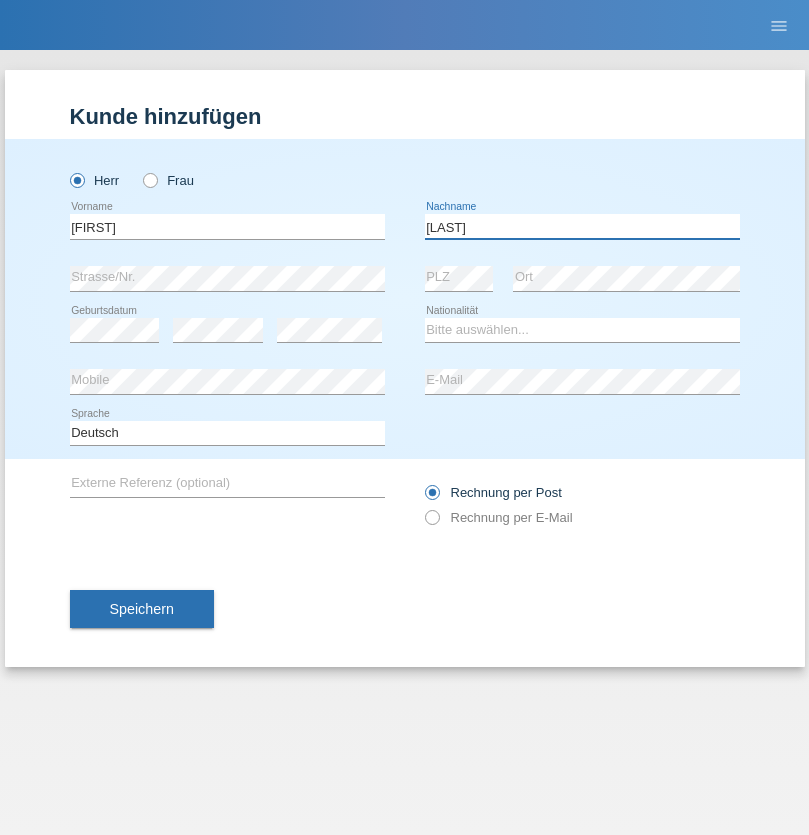 type on "[LAST]" 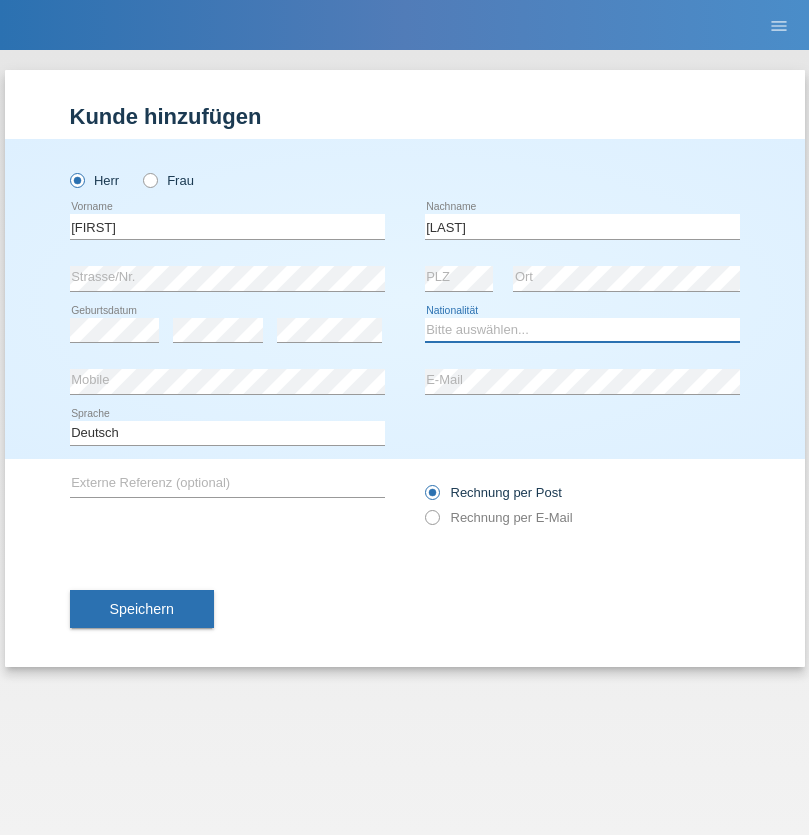select on "CH" 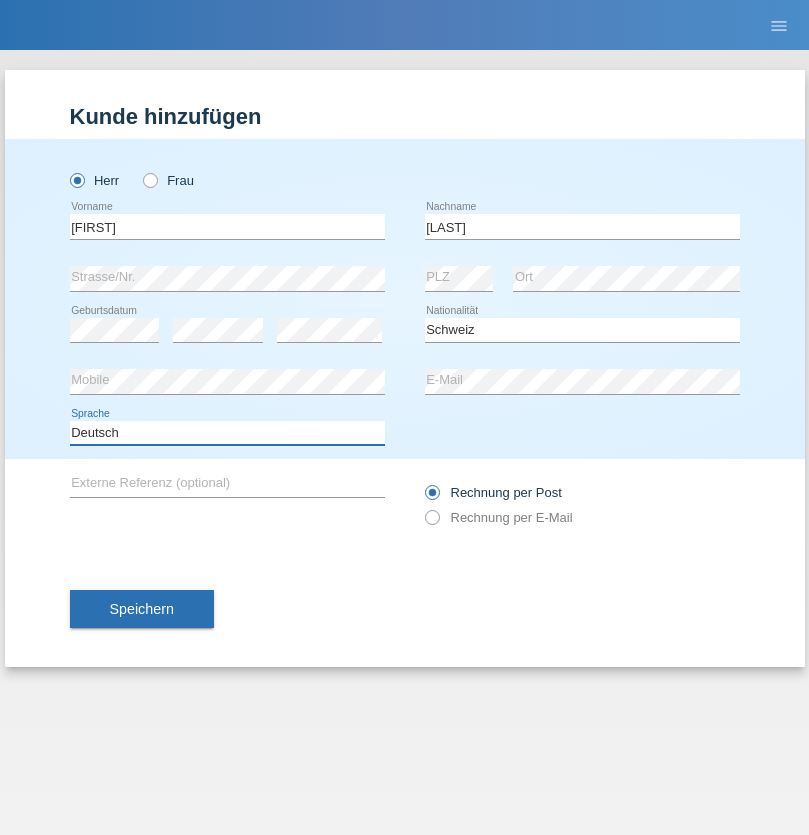 select on "en" 